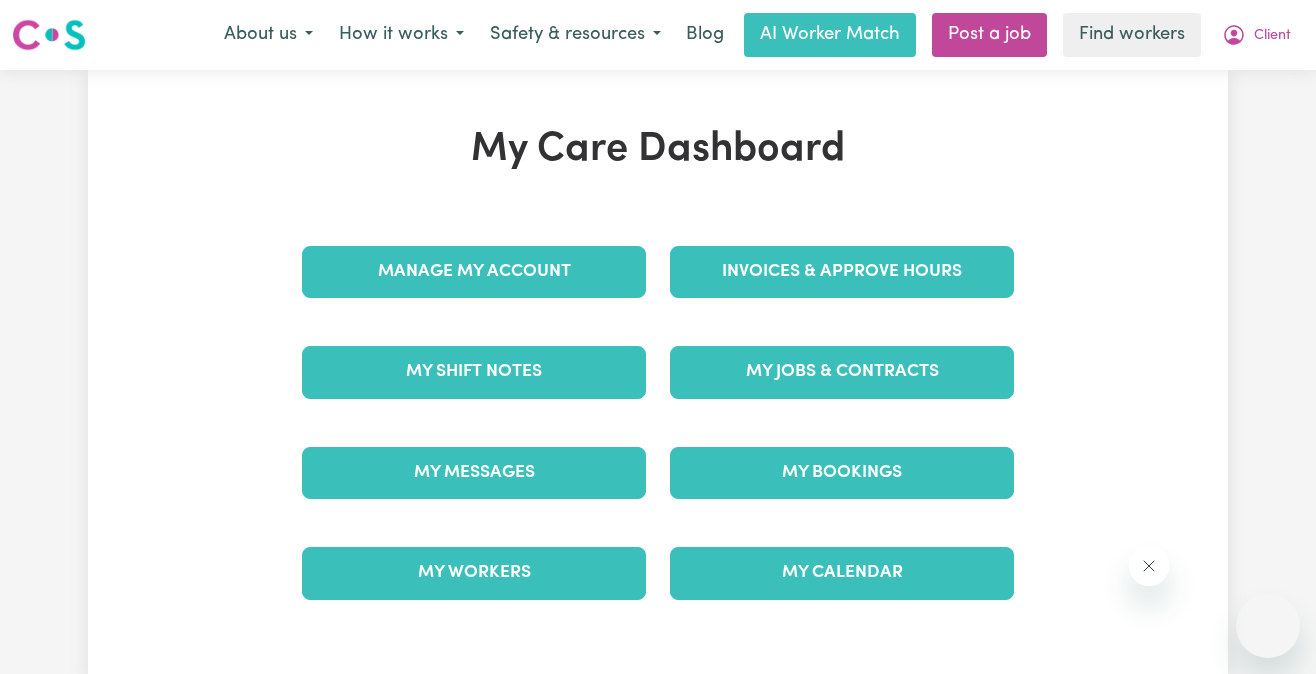 scroll, scrollTop: 0, scrollLeft: 0, axis: both 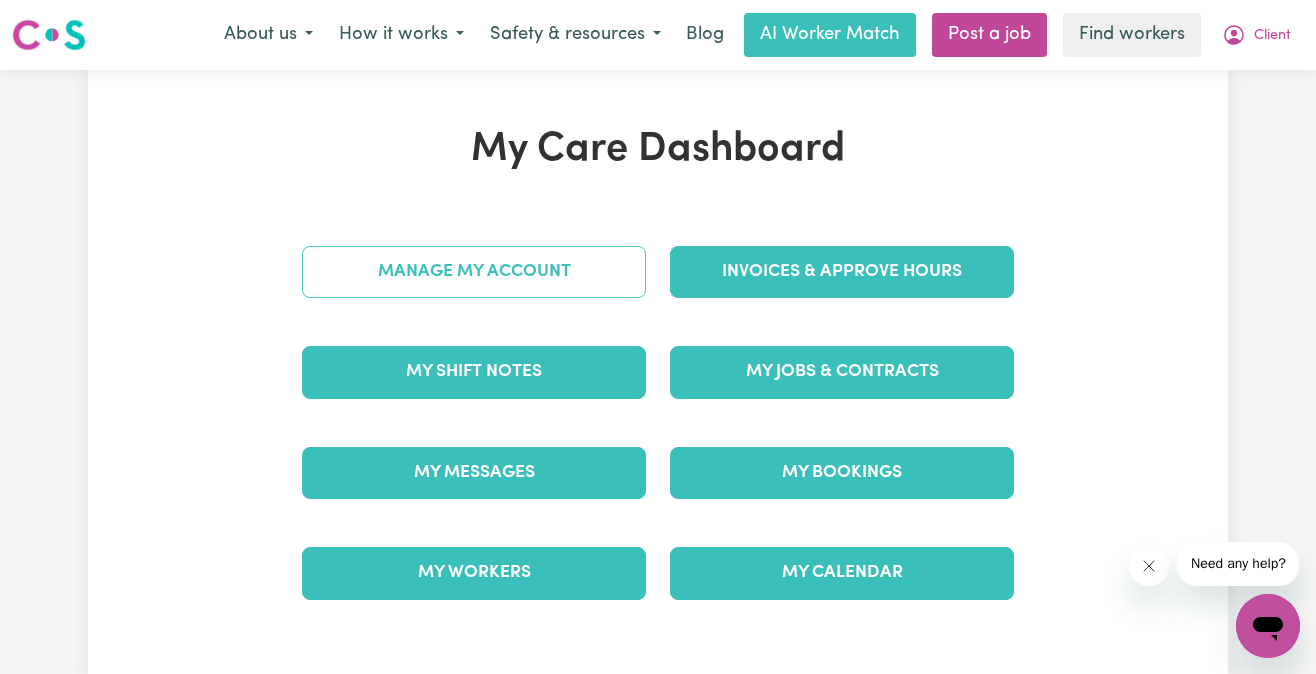 click on "Manage My Account" at bounding box center (474, 272) 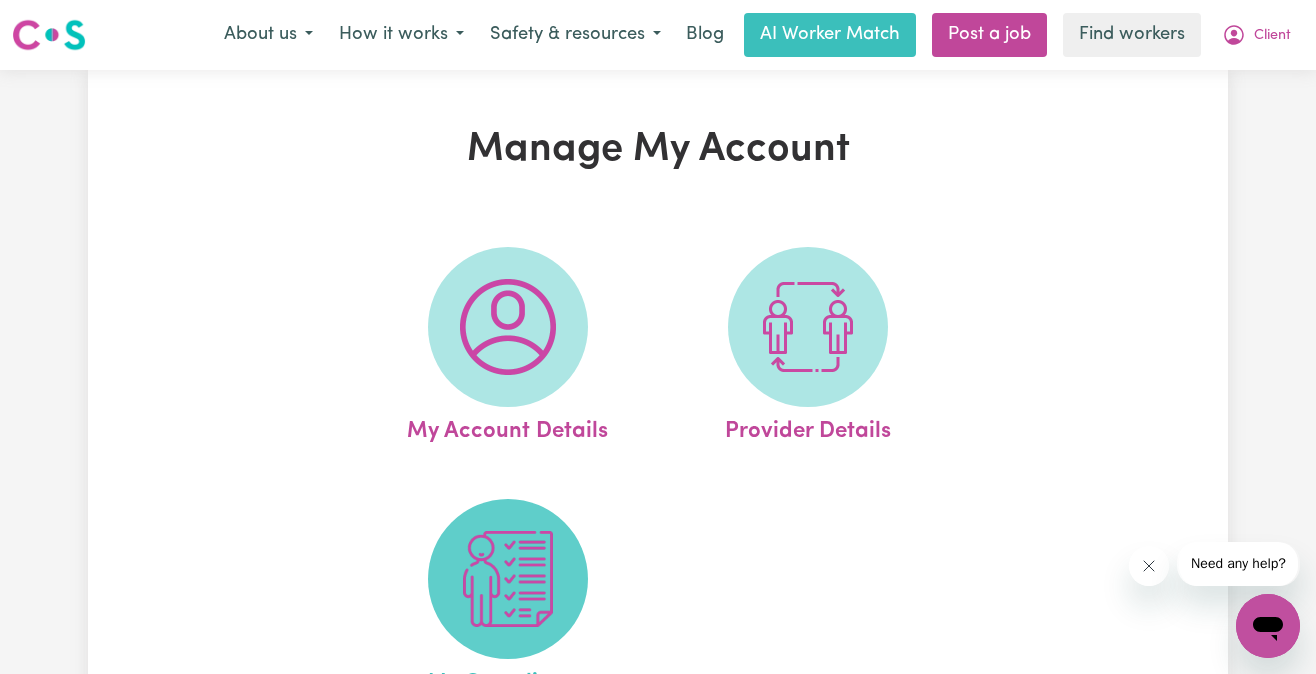 click at bounding box center [508, 579] 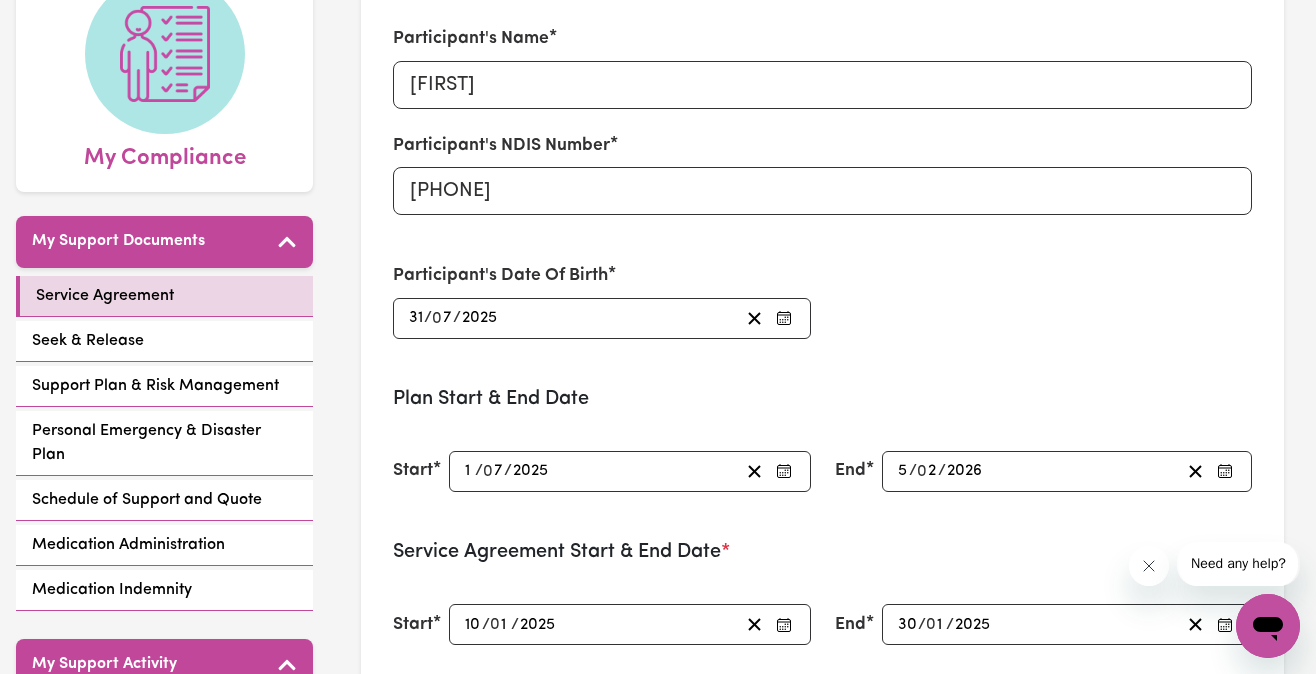 scroll, scrollTop: 249, scrollLeft: 0, axis: vertical 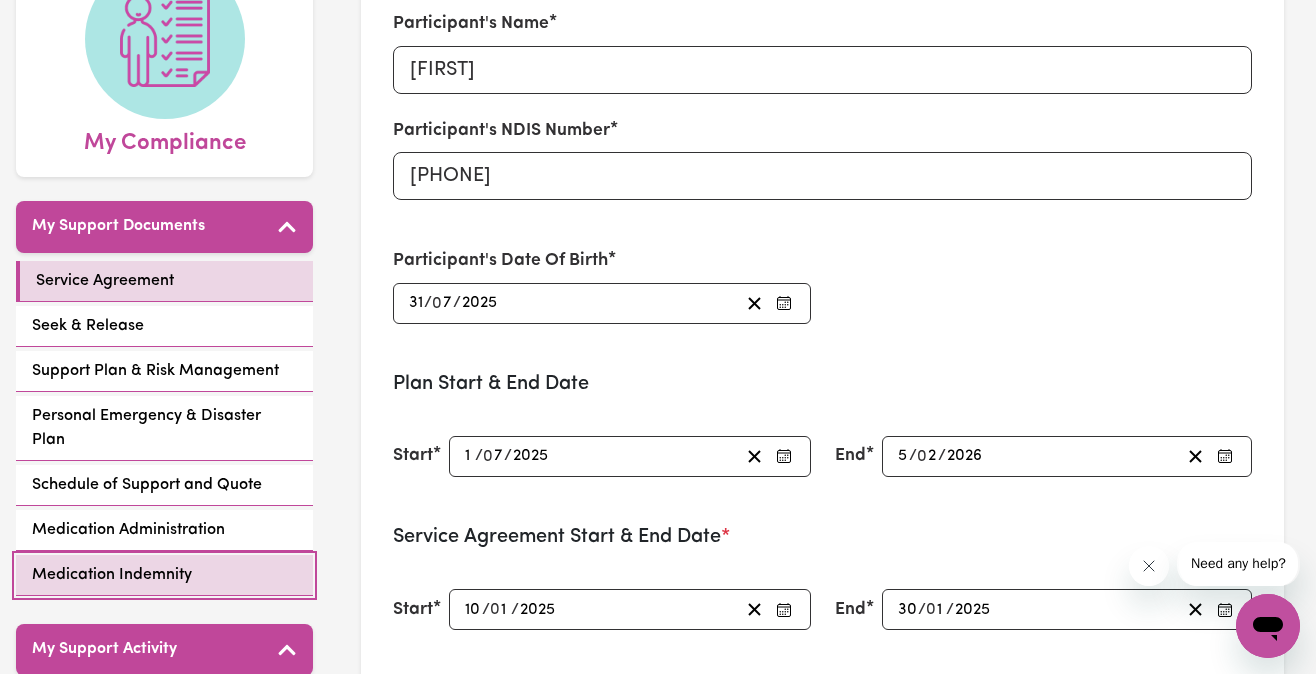 click on "Medication Indemnity" at bounding box center (112, 575) 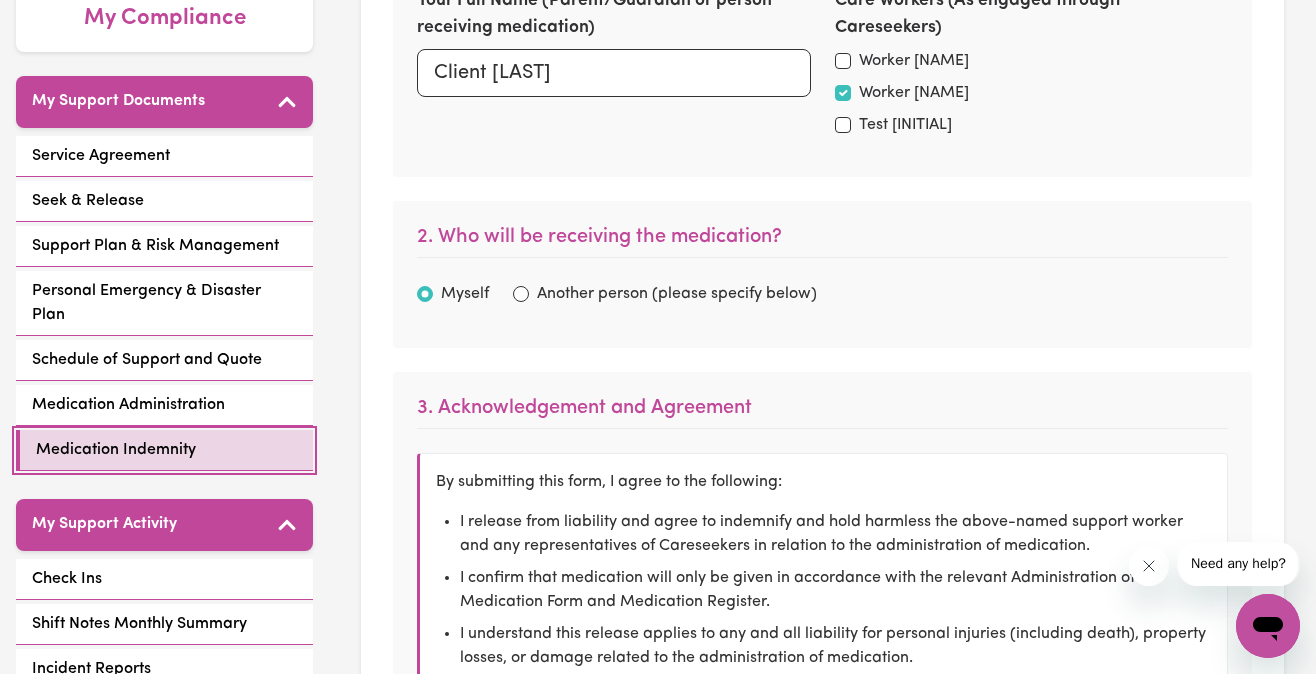 scroll, scrollTop: 372, scrollLeft: 0, axis: vertical 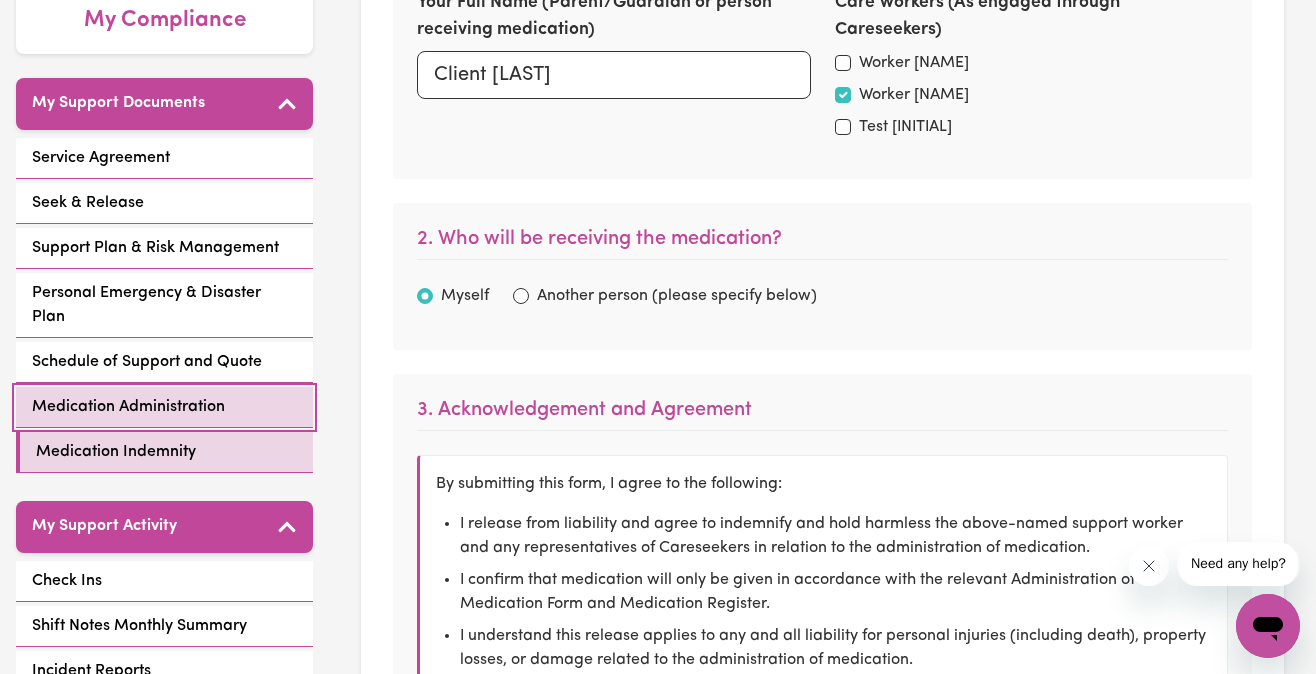 click on "Medication Administration" at bounding box center (128, 407) 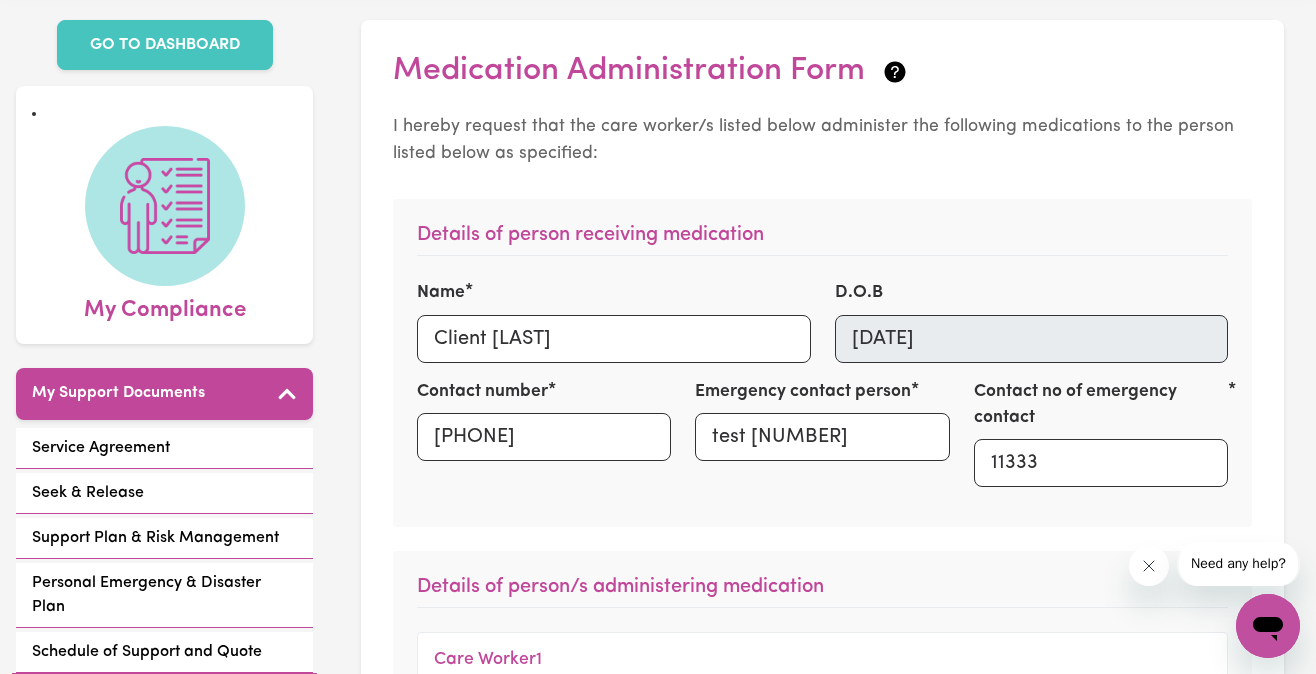 scroll, scrollTop: 104, scrollLeft: 0, axis: vertical 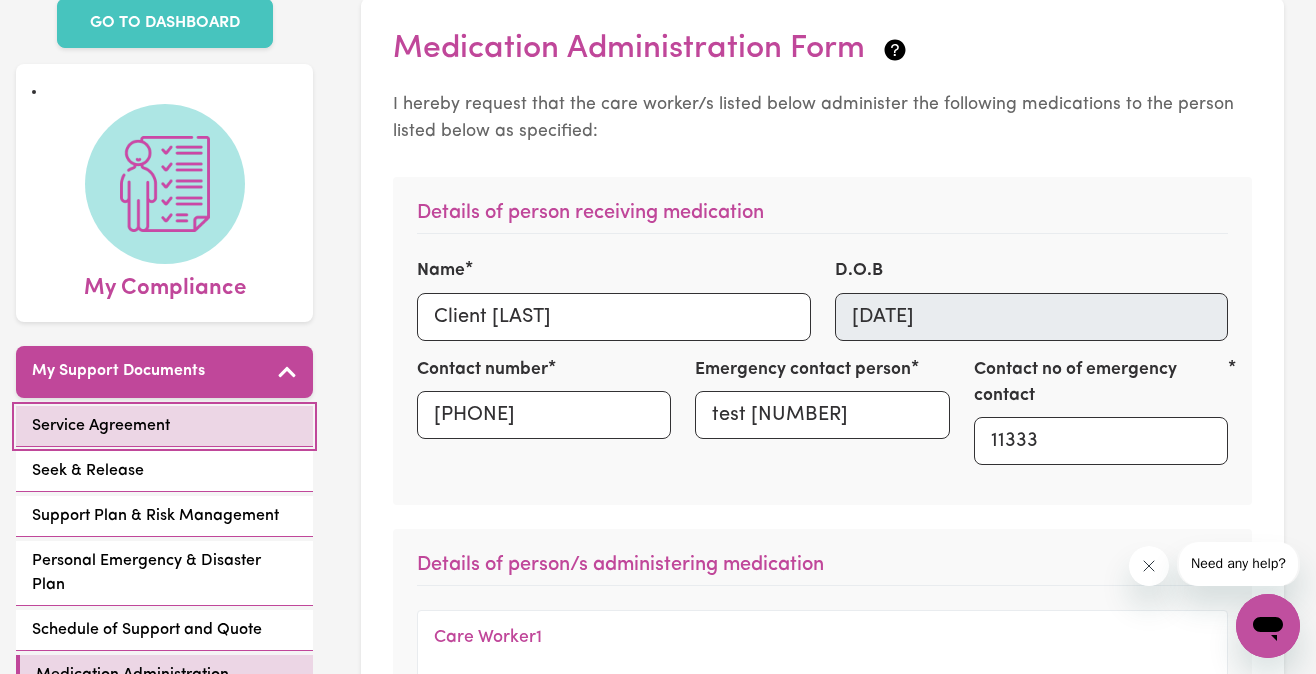 click on "Service Agreement" at bounding box center [164, 426] 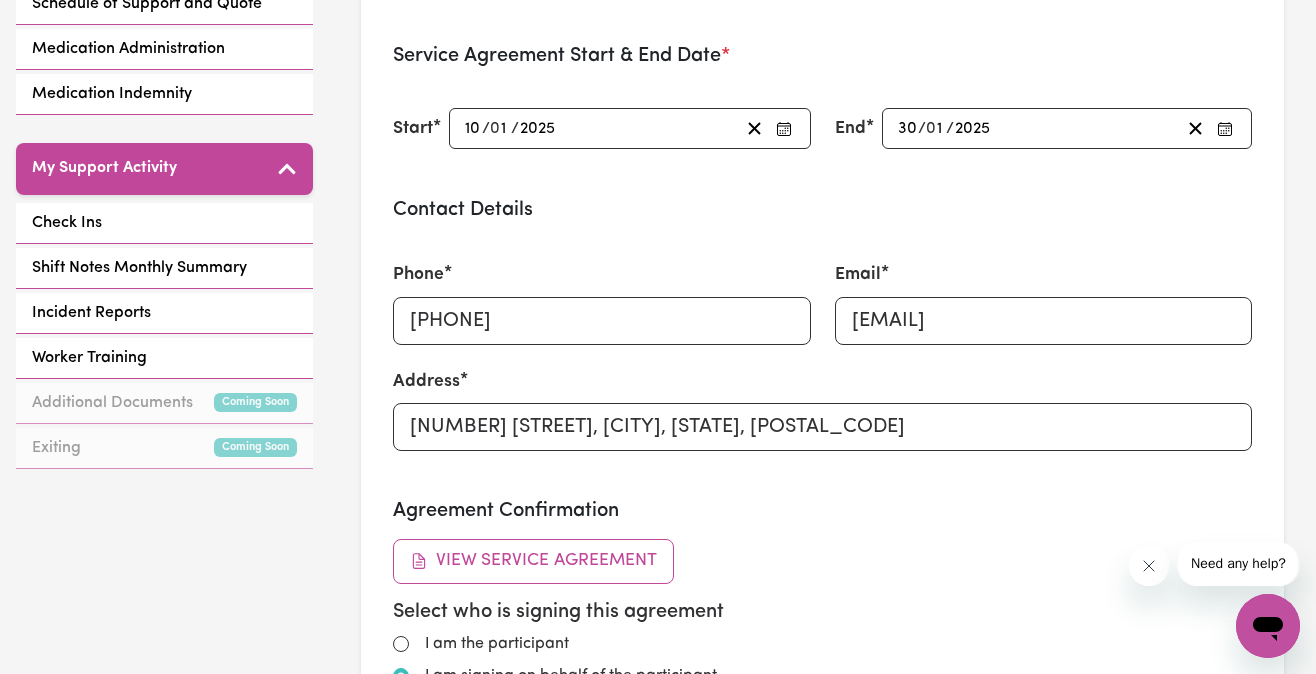 scroll, scrollTop: 0, scrollLeft: 0, axis: both 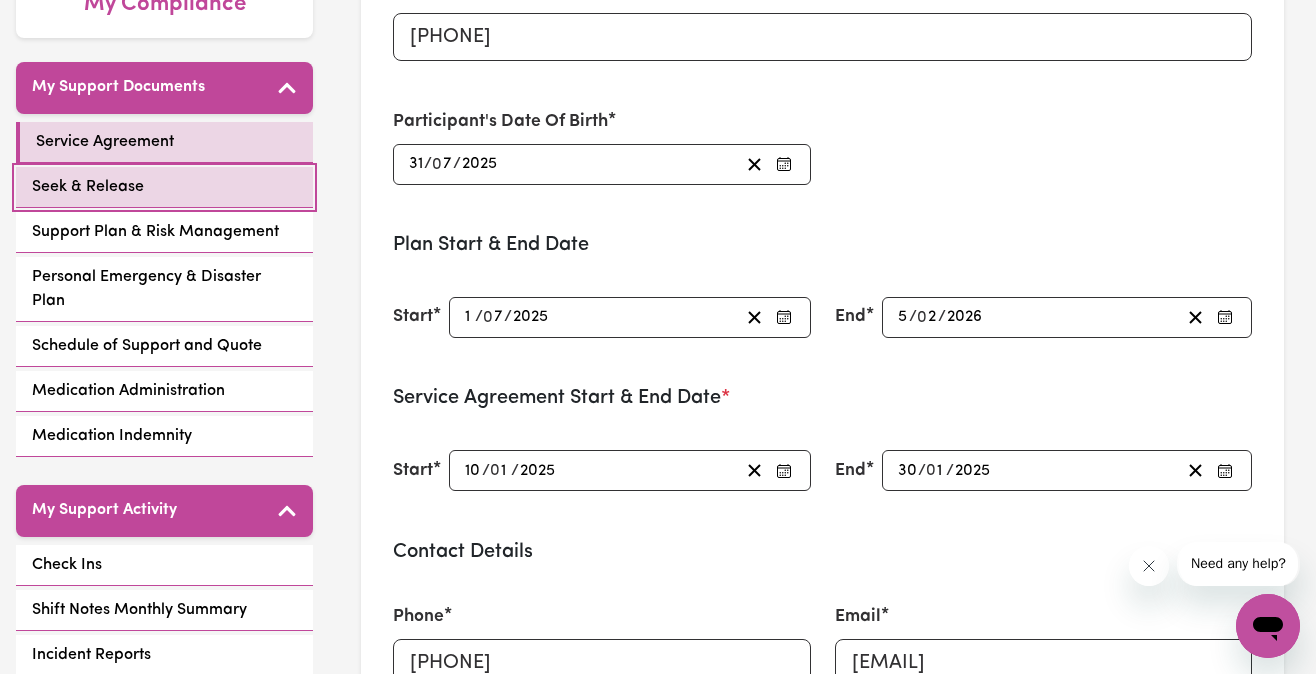 click on "Seek & Release" at bounding box center [88, 187] 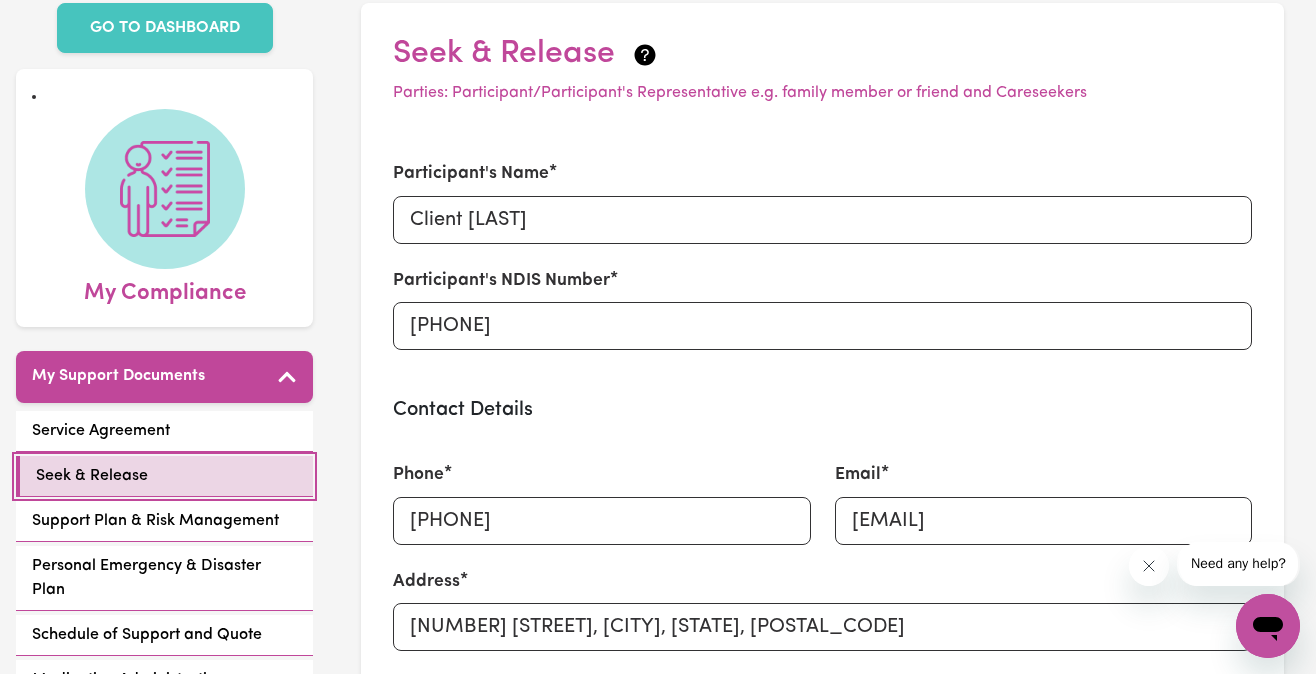 scroll, scrollTop: 158, scrollLeft: 0, axis: vertical 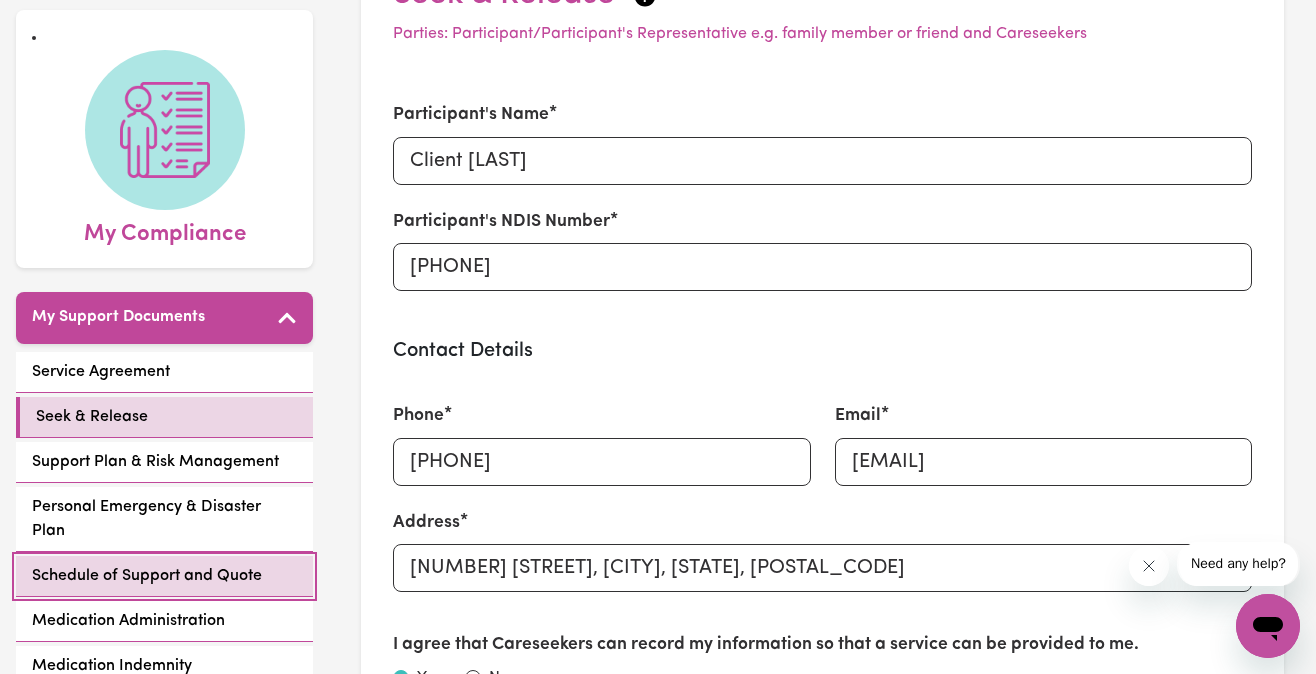 click on "Schedule of Support and Quote" at bounding box center [147, 576] 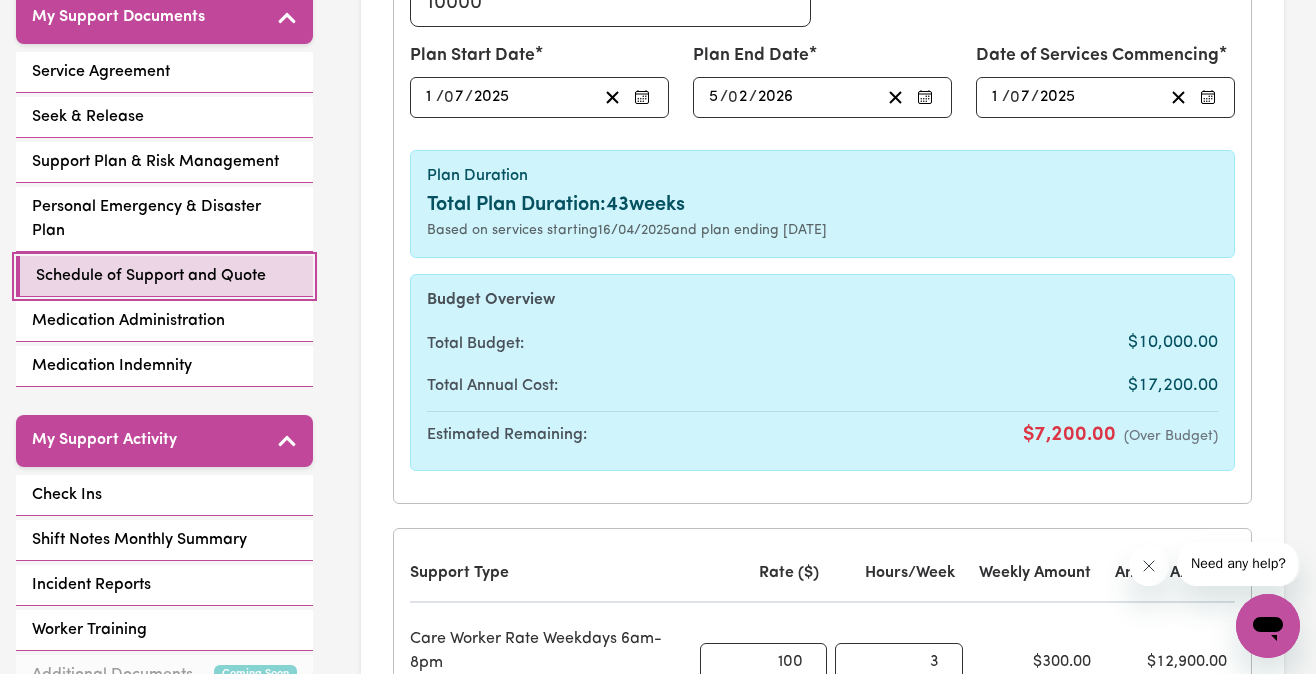scroll, scrollTop: 375, scrollLeft: 0, axis: vertical 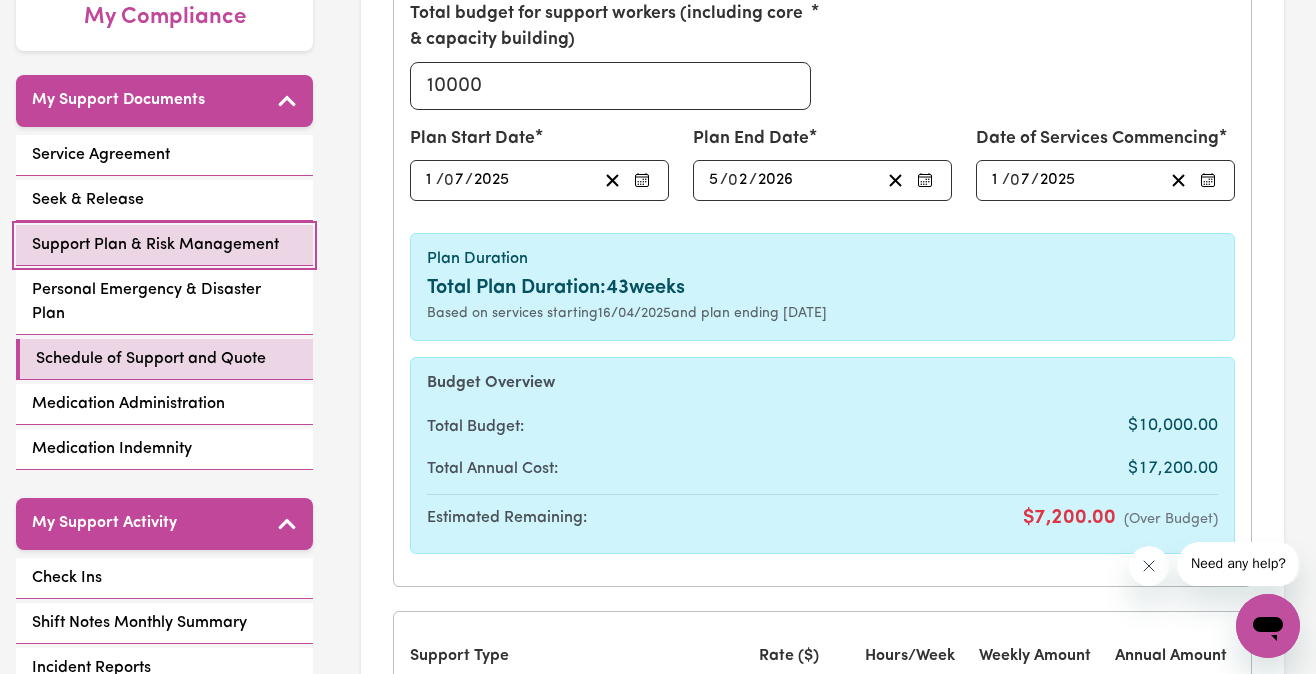 click on "Support Plan & Risk Management" at bounding box center [155, 245] 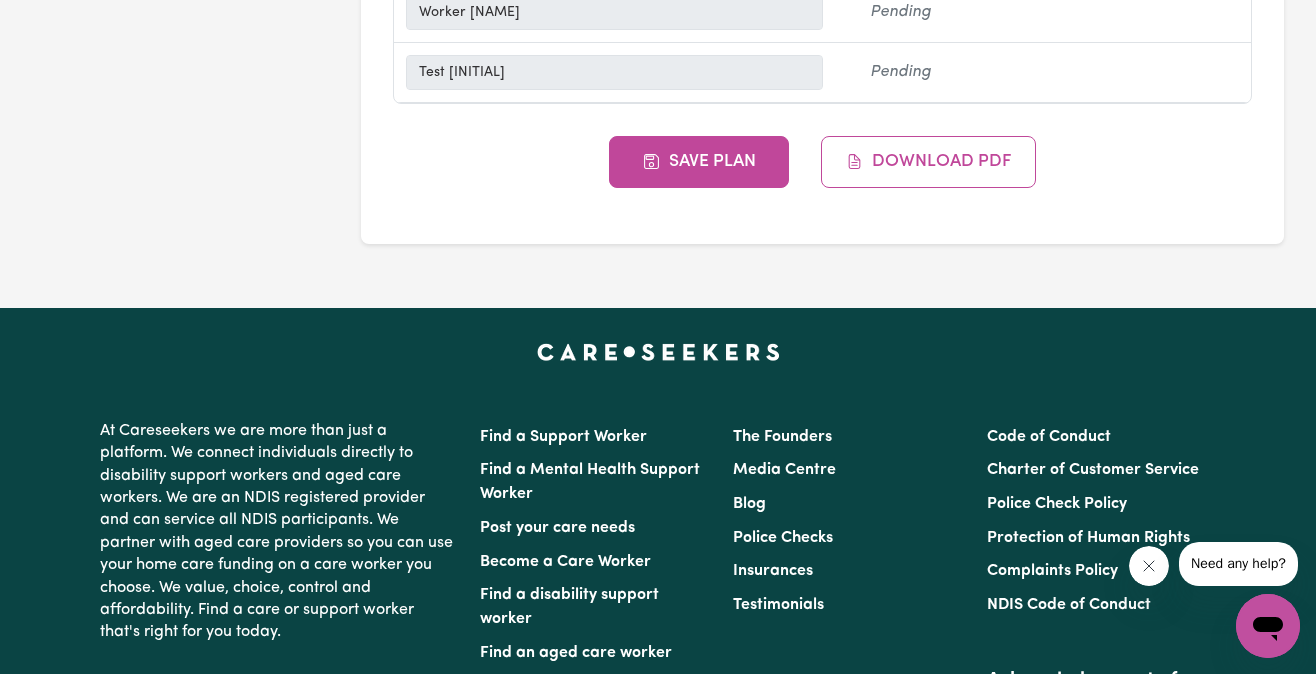 scroll, scrollTop: 13748, scrollLeft: 0, axis: vertical 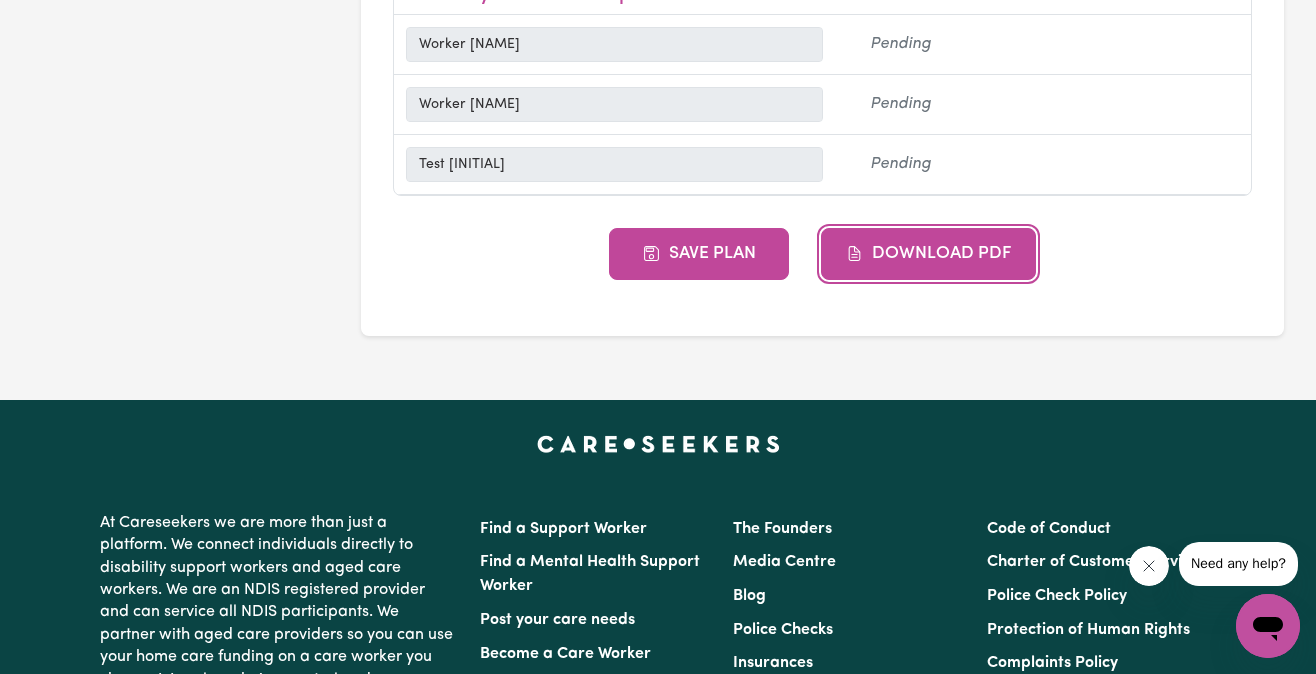 click on "Download PDF" at bounding box center (928, 254) 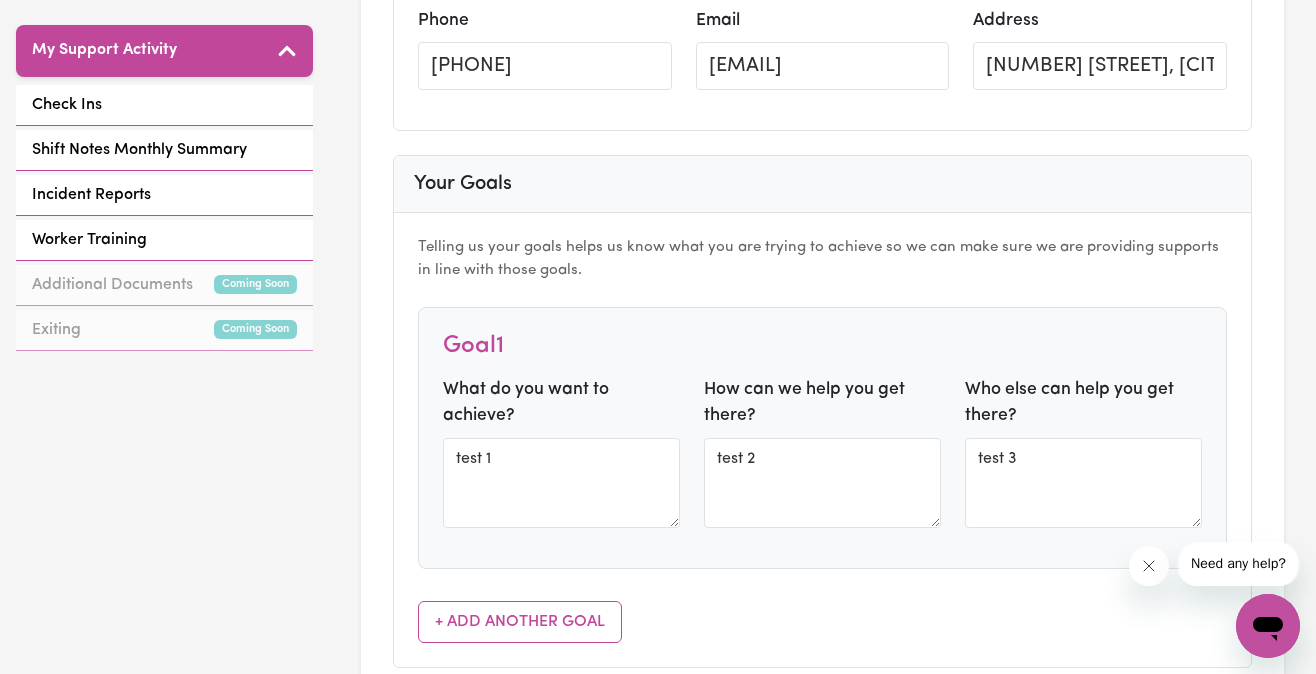 scroll, scrollTop: 0, scrollLeft: 0, axis: both 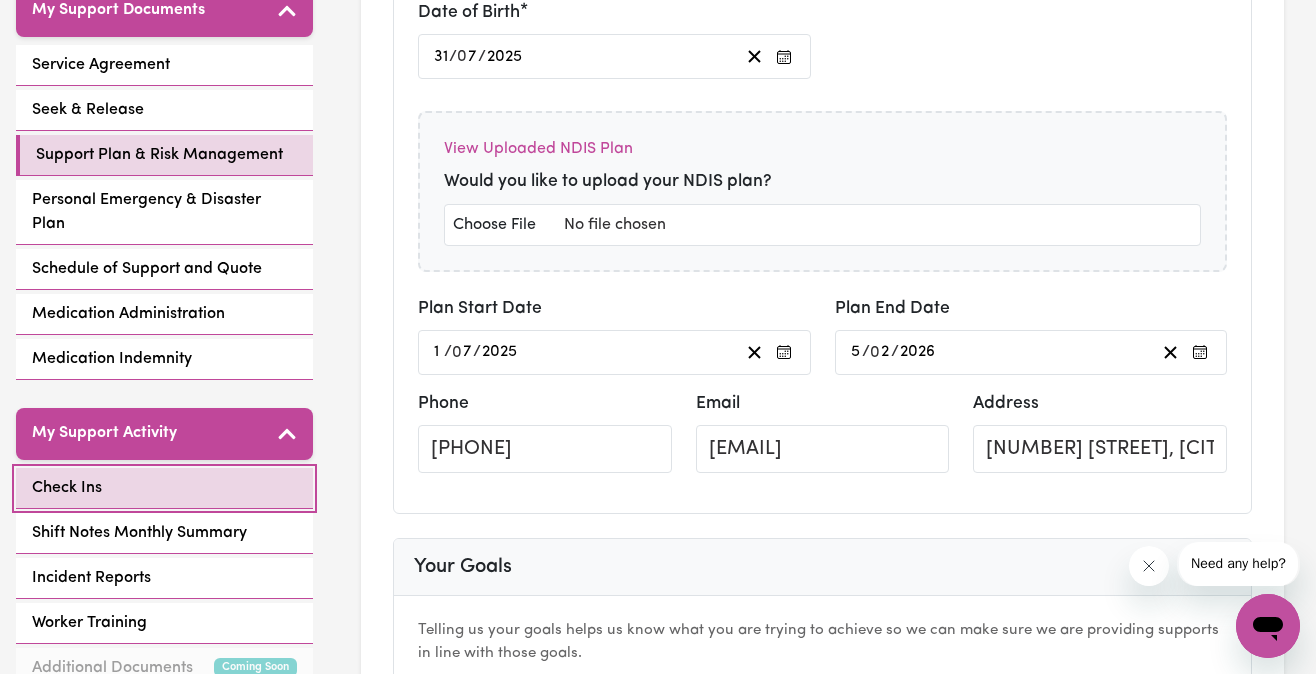 click on "Check Ins" at bounding box center (164, 488) 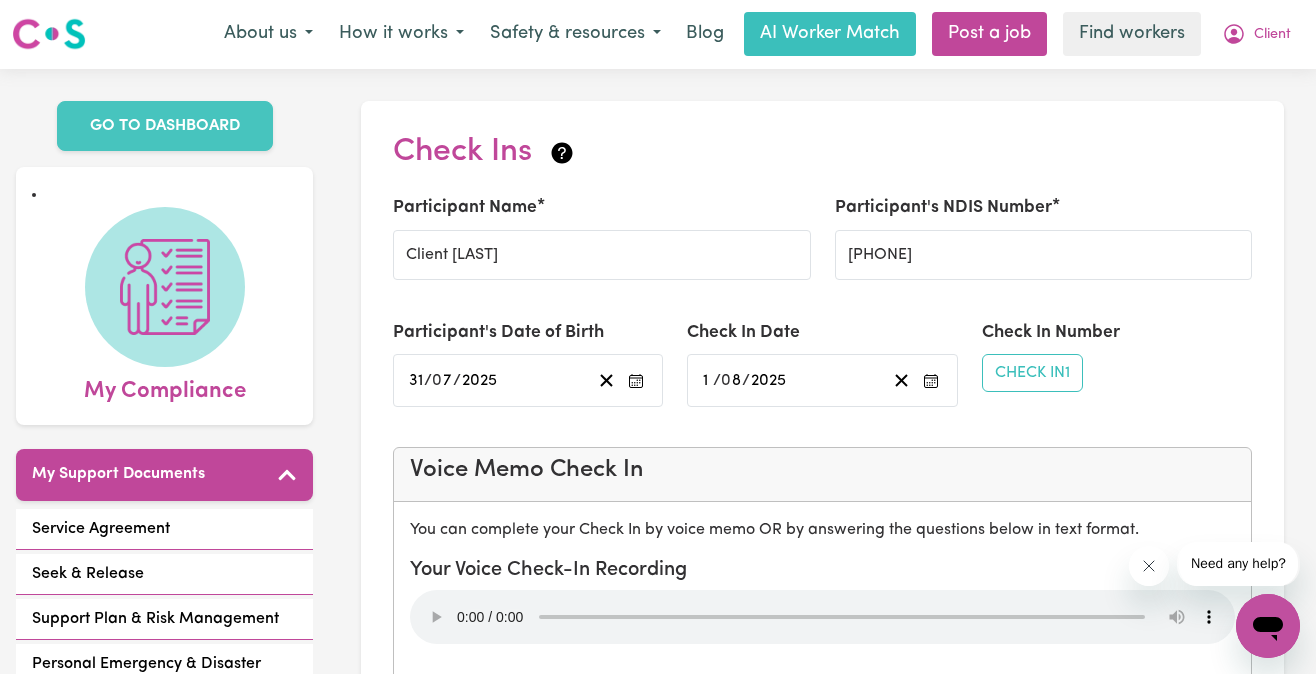scroll, scrollTop: 34, scrollLeft: 0, axis: vertical 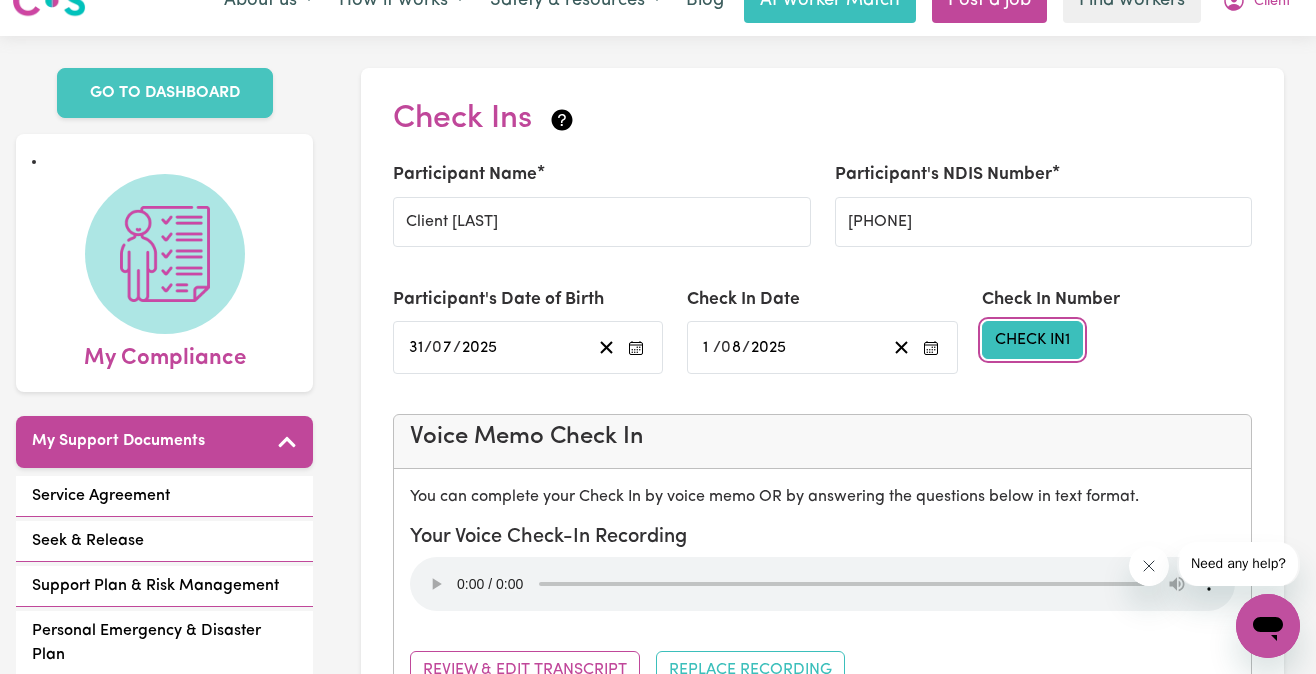 click on "Check In  1" at bounding box center (1032, 340) 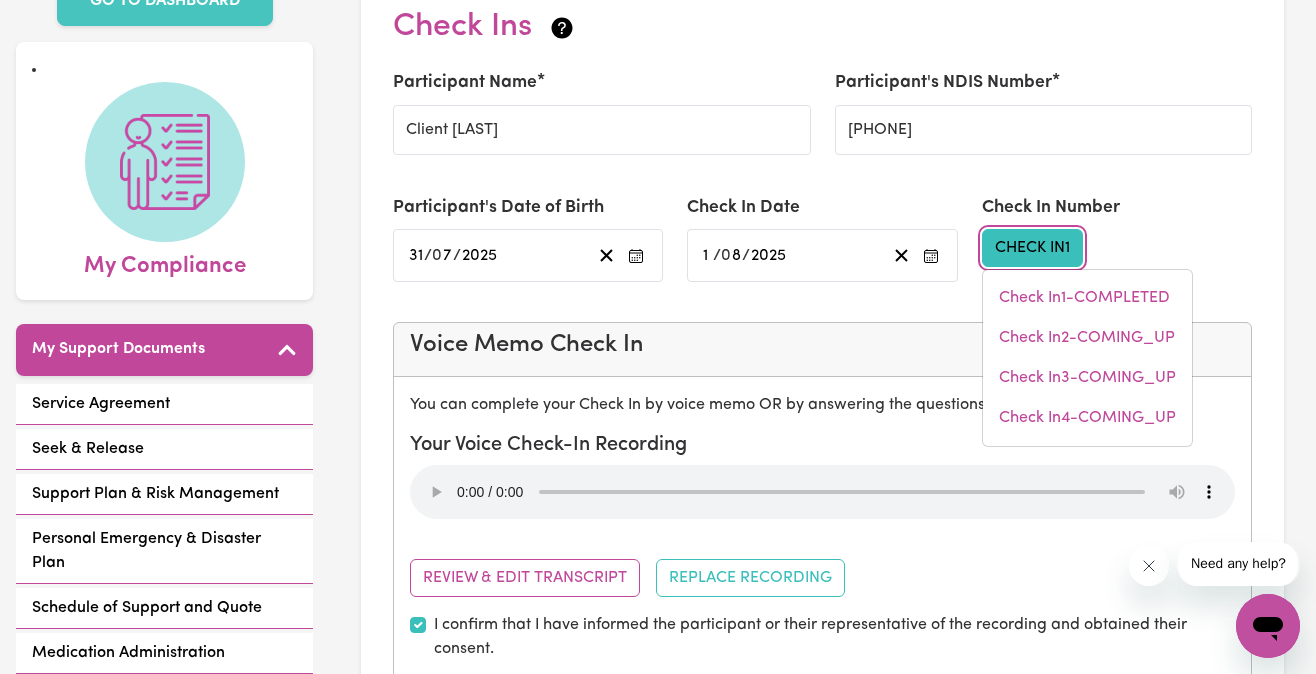 scroll, scrollTop: 213, scrollLeft: 0, axis: vertical 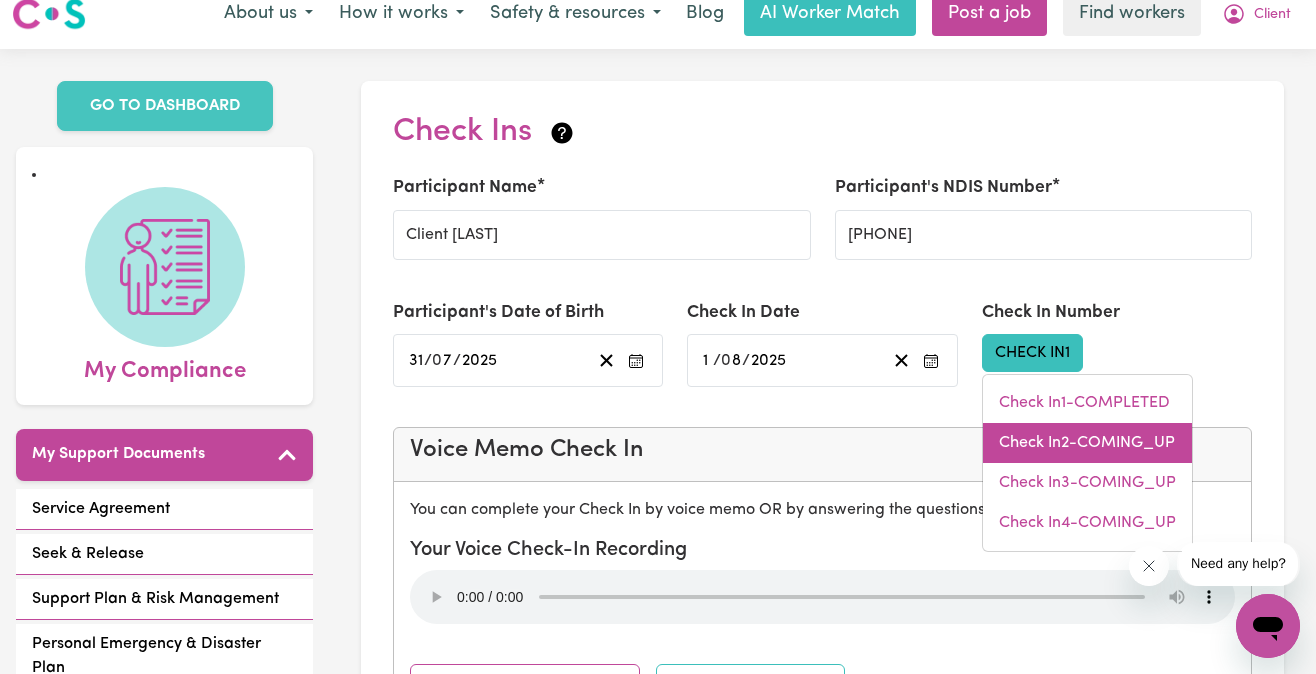 click on "Check In  2  -  COMING_UP" at bounding box center (1087, 443) 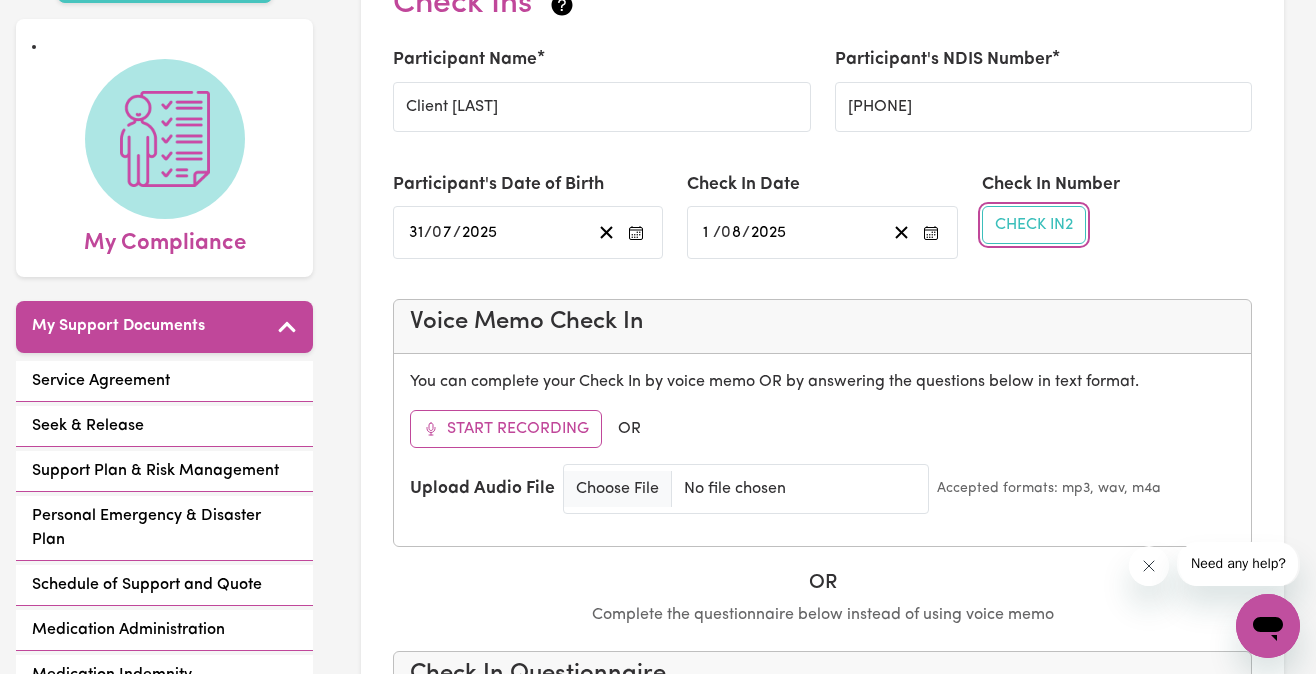 scroll, scrollTop: 171, scrollLeft: 0, axis: vertical 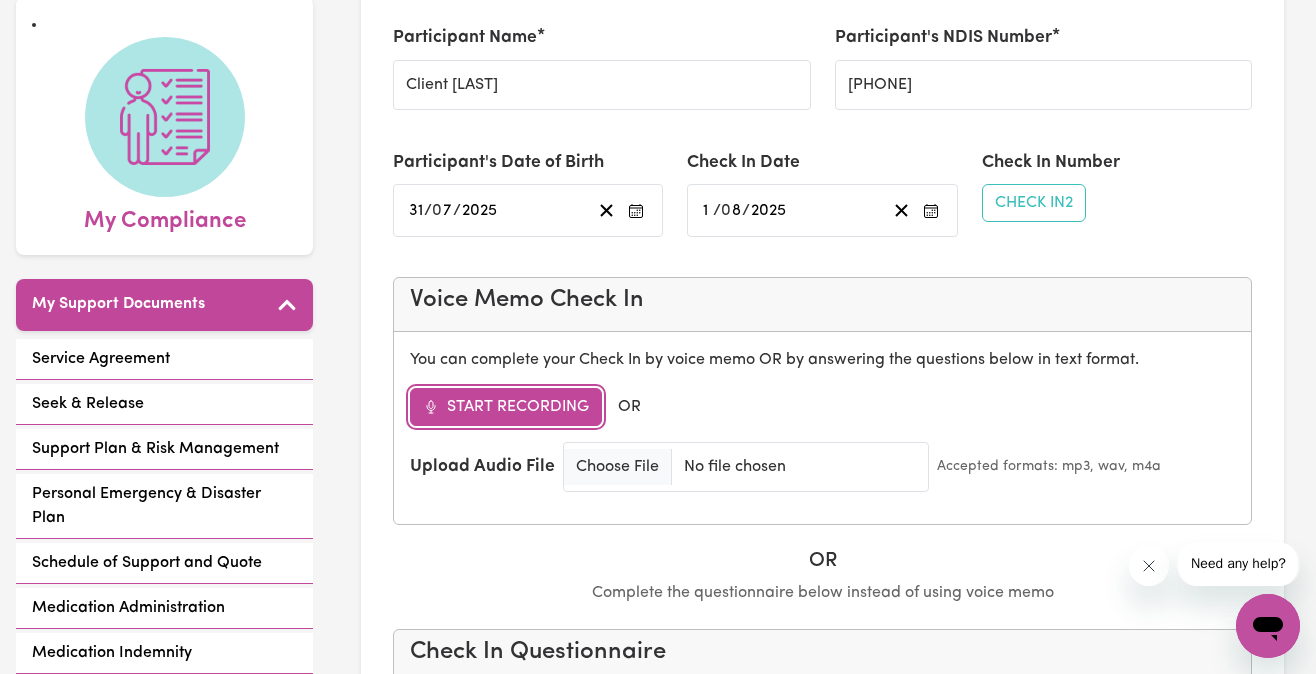 click on "Start Recording" at bounding box center (506, 407) 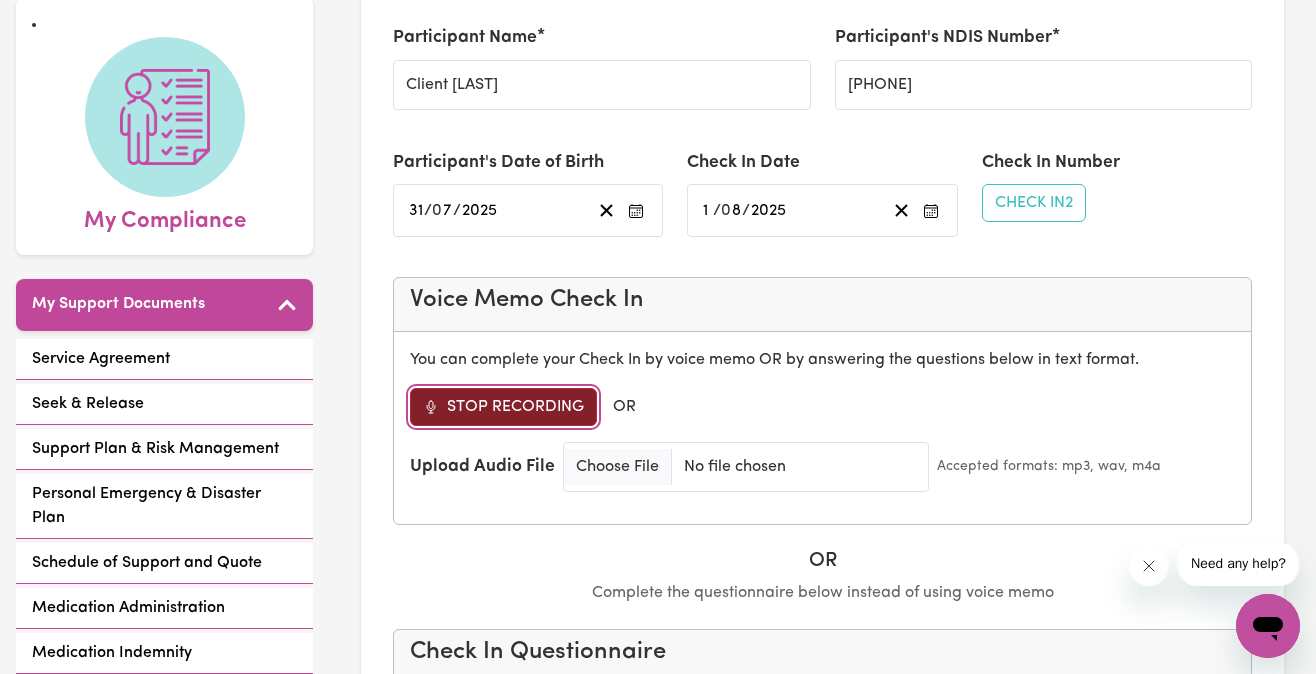 click on "Stop Recording" at bounding box center [503, 407] 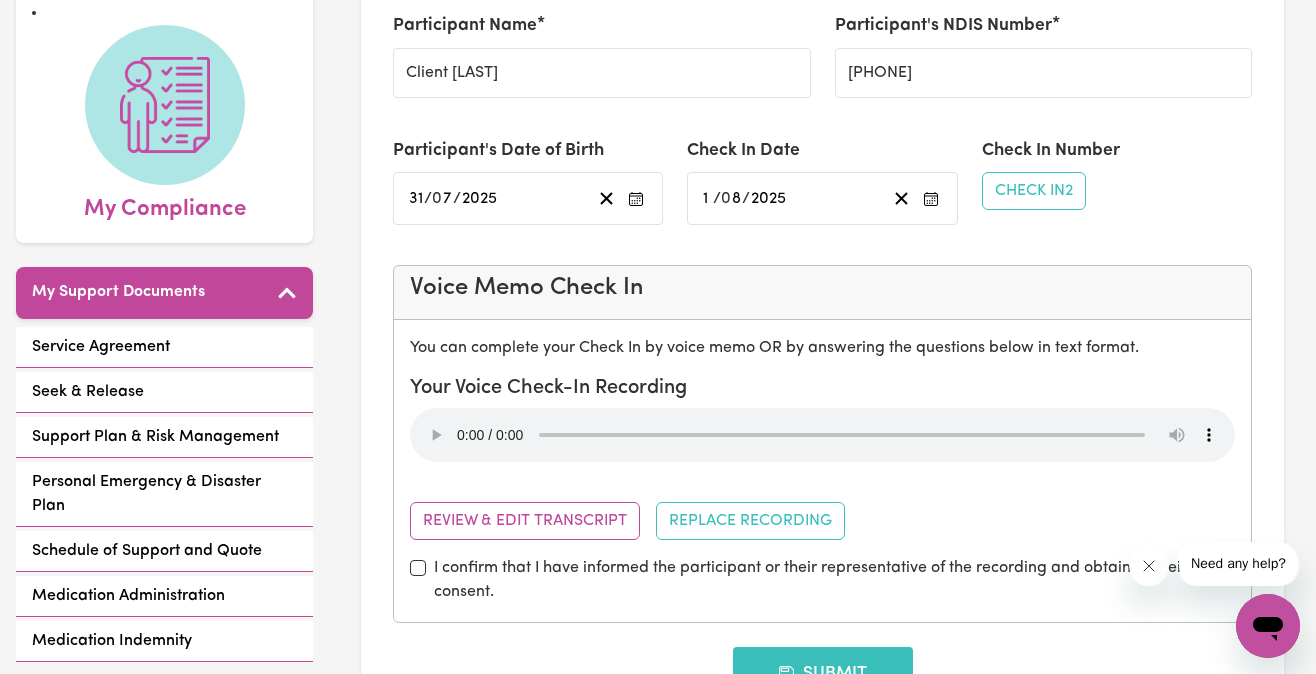 scroll, scrollTop: 187, scrollLeft: 0, axis: vertical 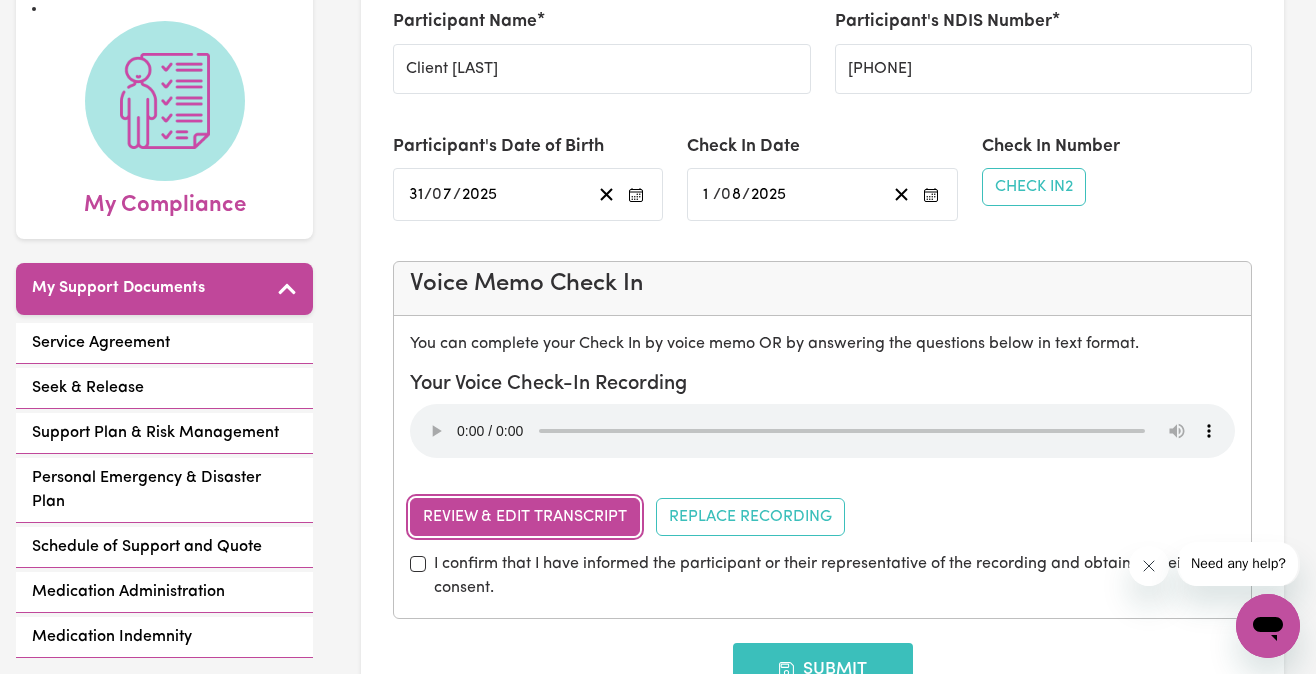 click on "Review & Edit Transcript" at bounding box center [525, 517] 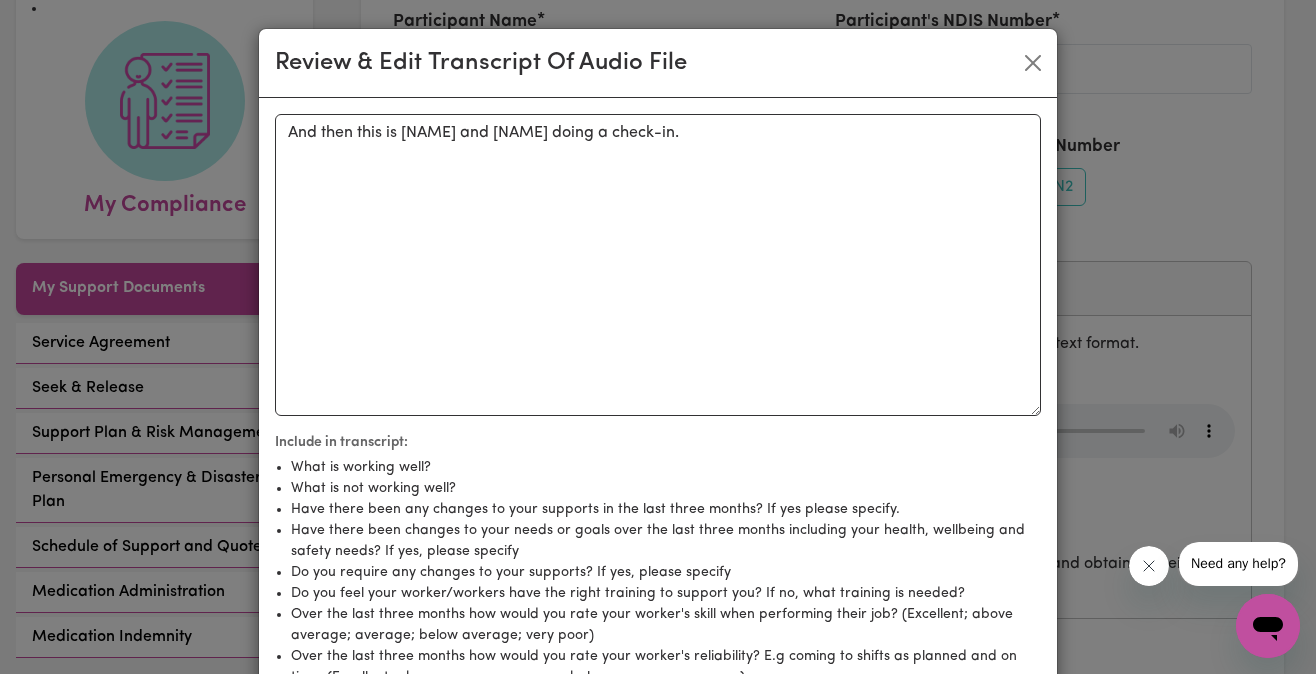 scroll, scrollTop: 172, scrollLeft: 0, axis: vertical 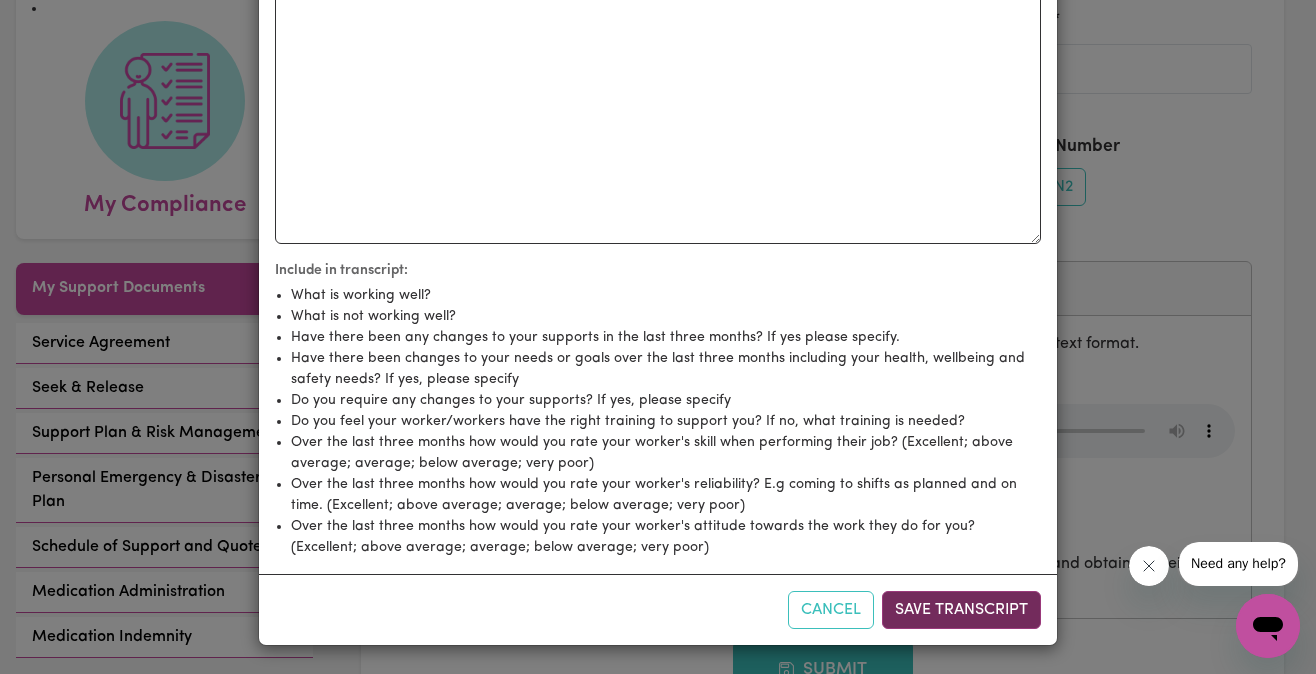 click on "Save Transcript" at bounding box center (961, 610) 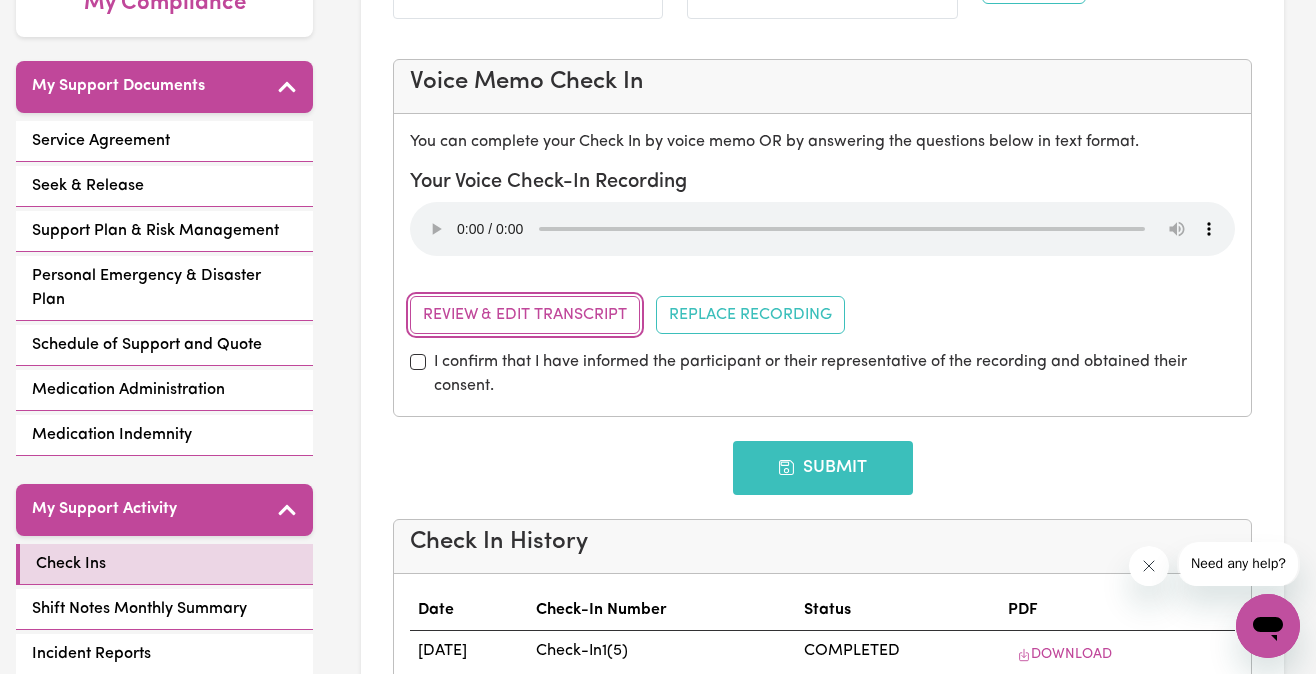 scroll, scrollTop: 438, scrollLeft: 0, axis: vertical 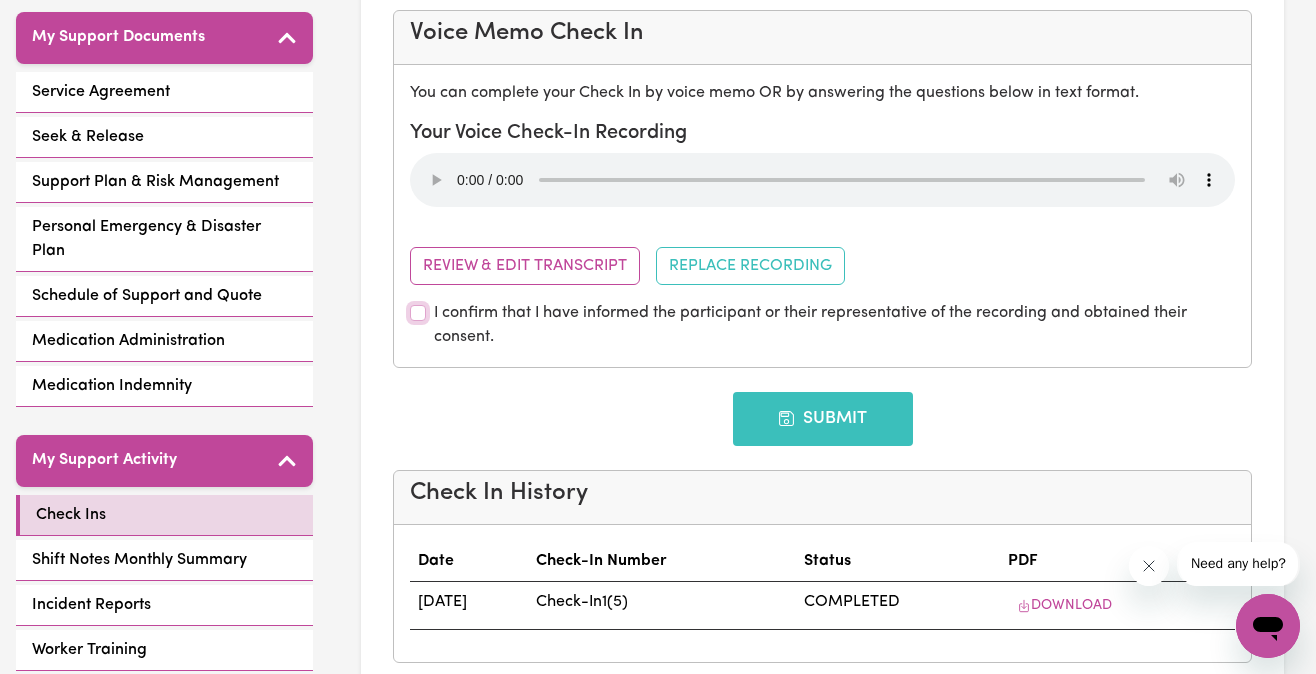click on "I confirm that I have informed the participant or their representative of the recording and obtained their consent." at bounding box center [418, 313] 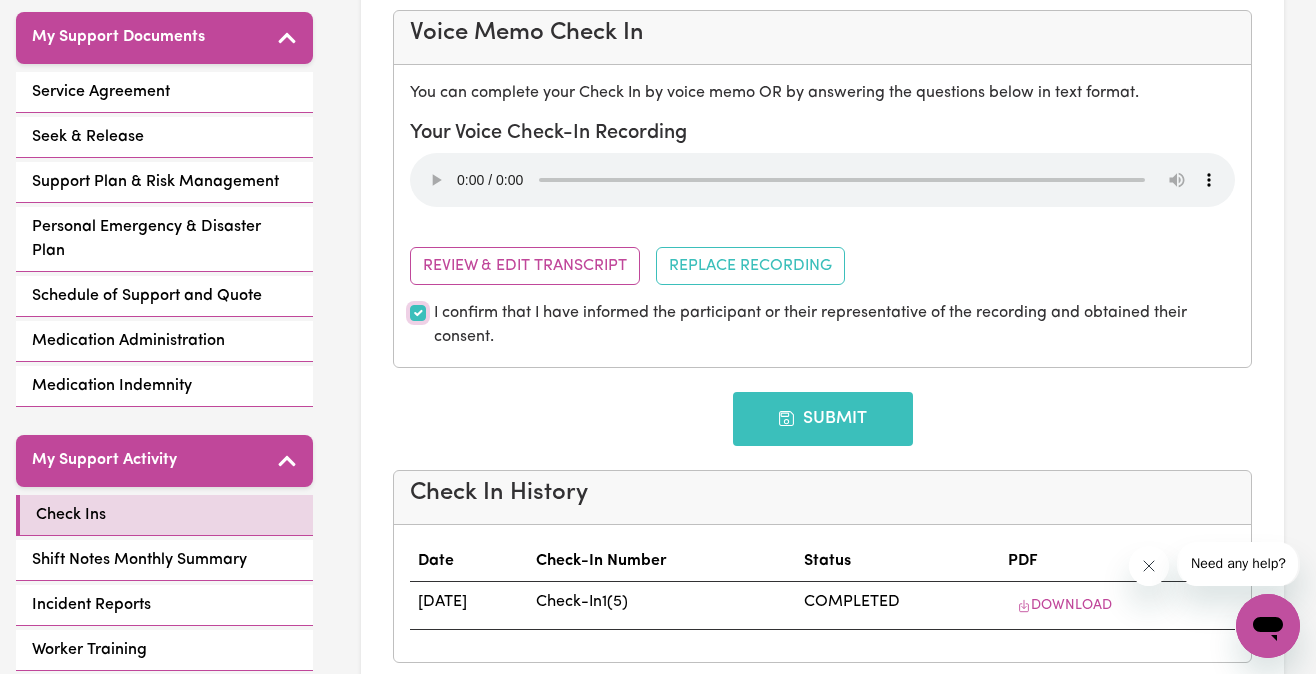 checkbox on "true" 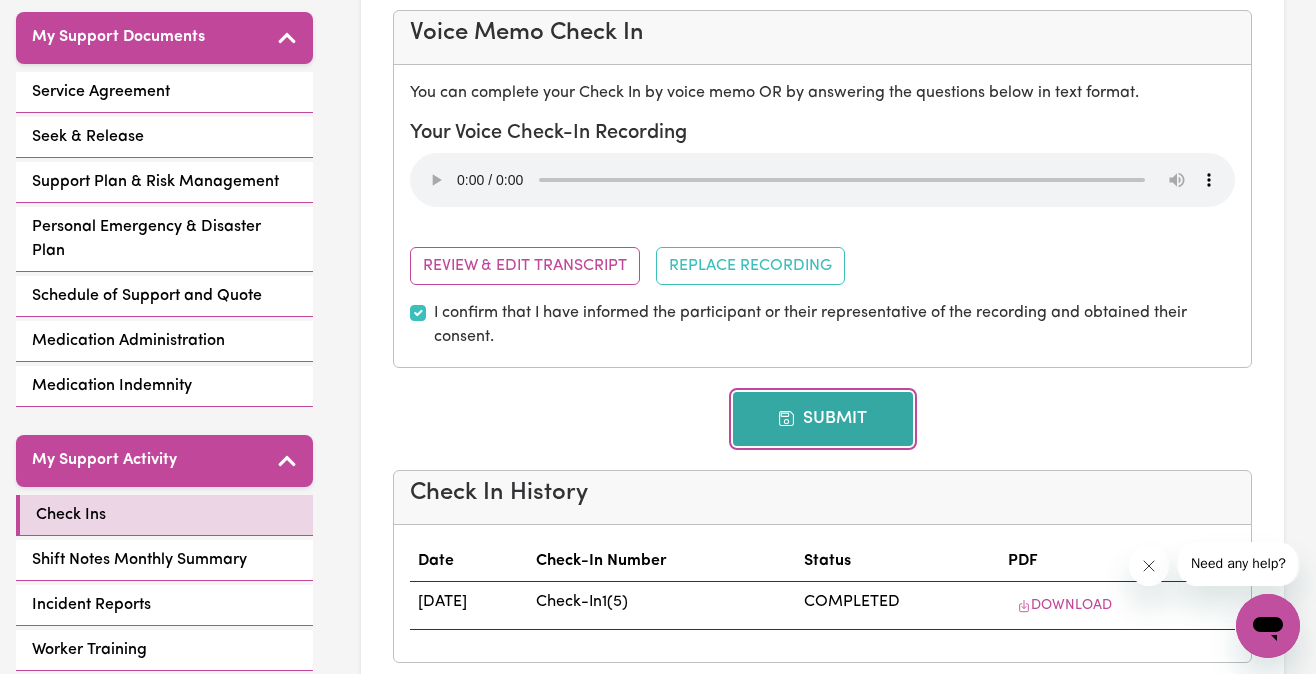click on "Submit" at bounding box center (823, 419) 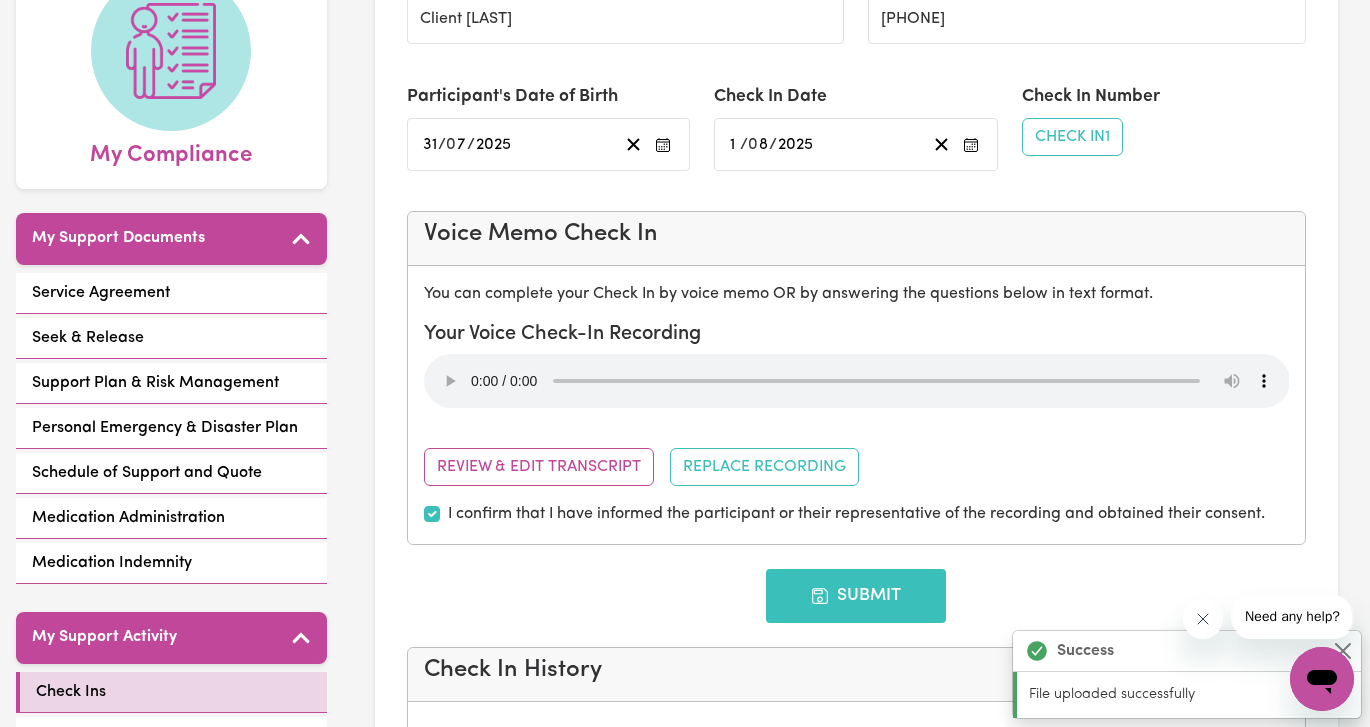 scroll, scrollTop: 0, scrollLeft: 0, axis: both 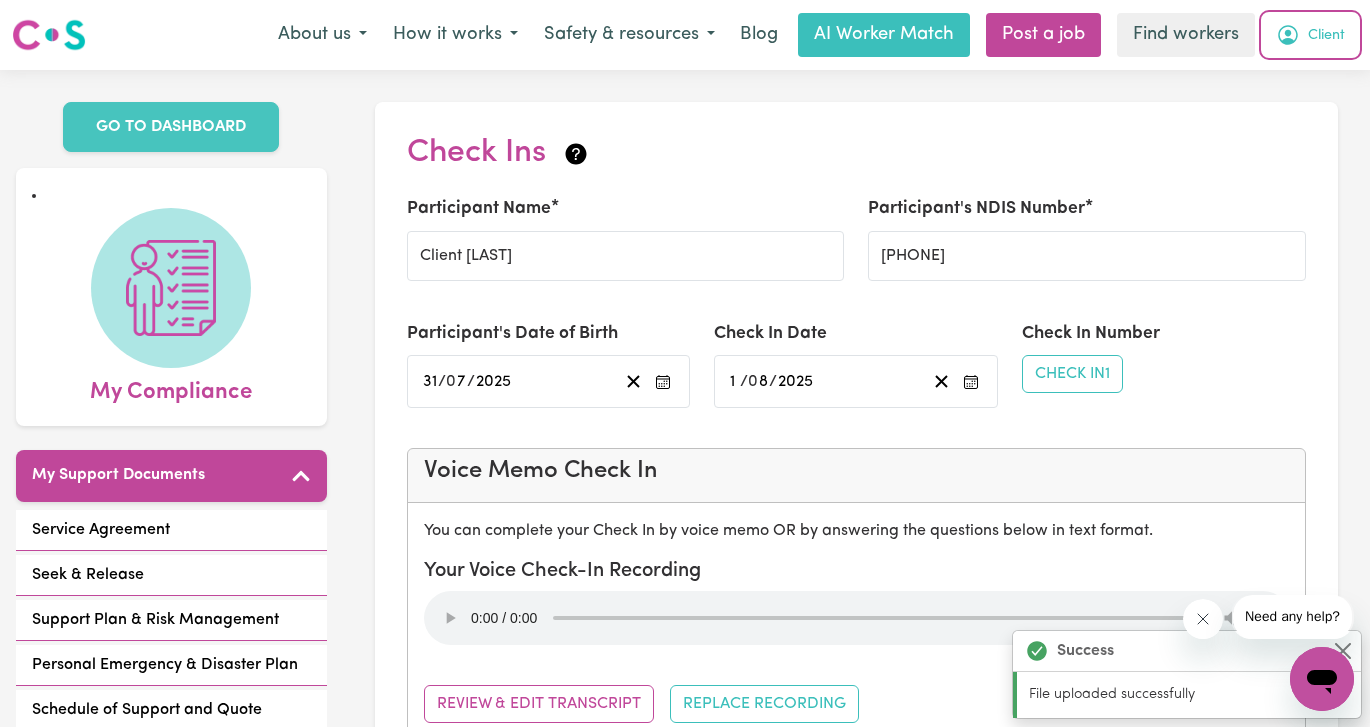 click on "Client" at bounding box center [1326, 36] 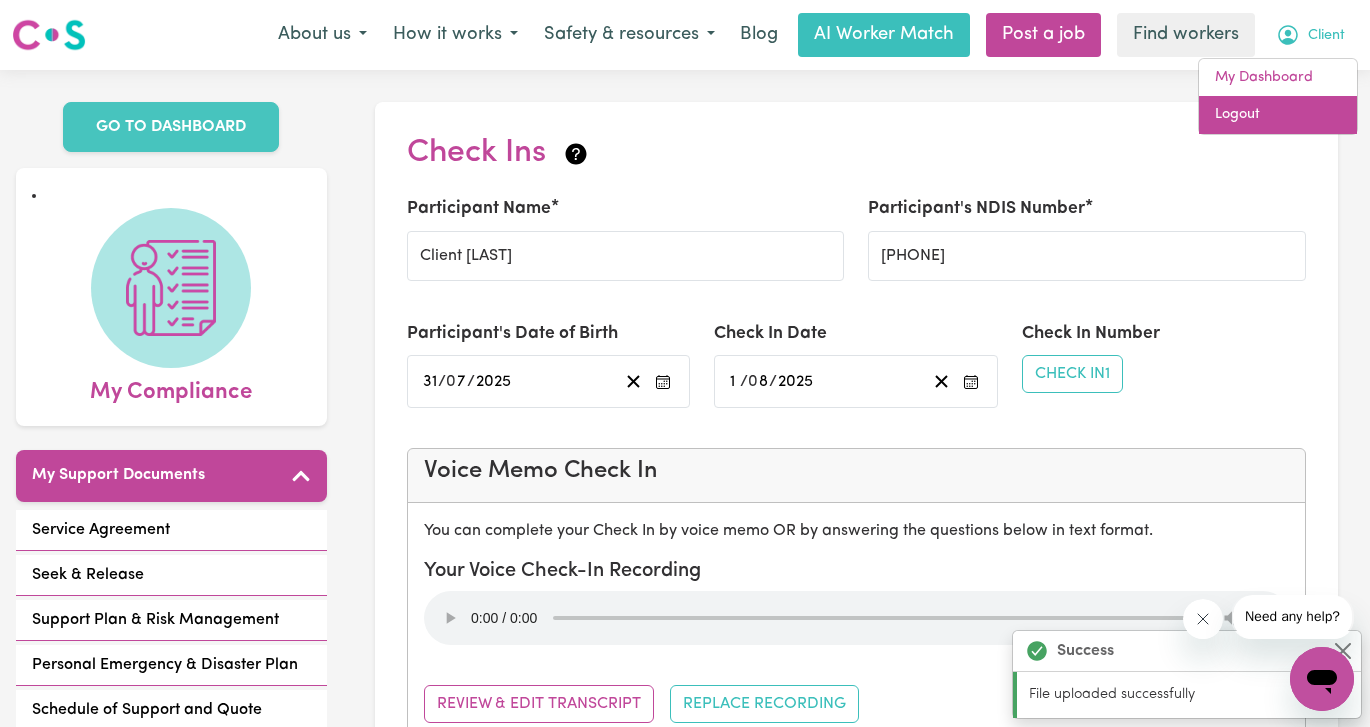 click on "Logout" at bounding box center [1278, 115] 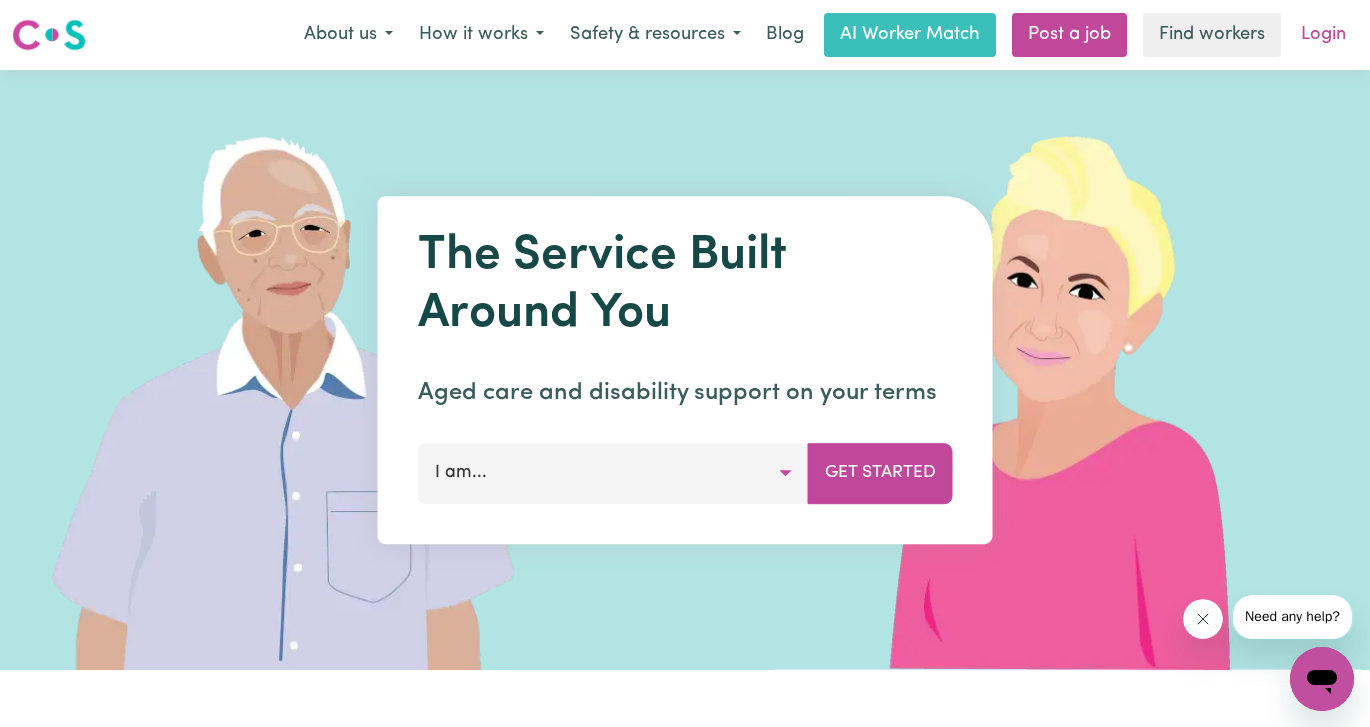 click on "Login" at bounding box center [1323, 35] 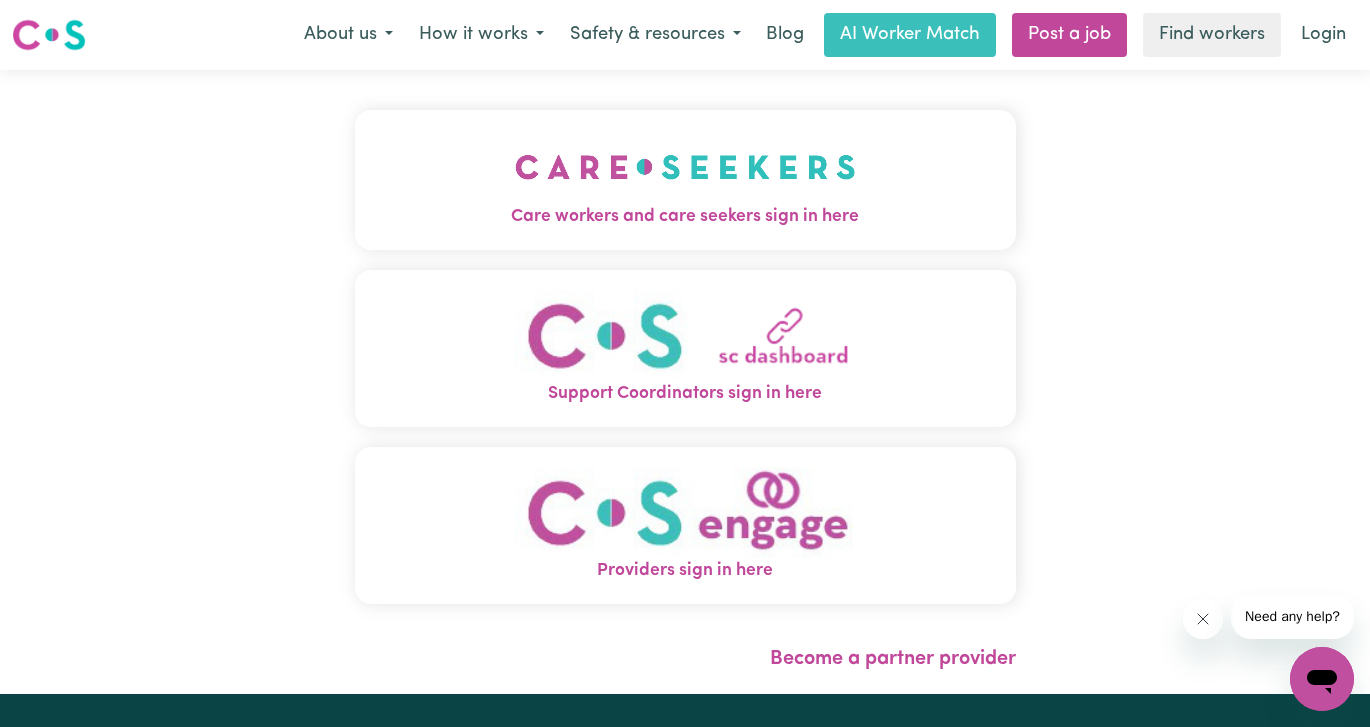 click on "Care workers and care seekers sign in here" at bounding box center [685, 180] 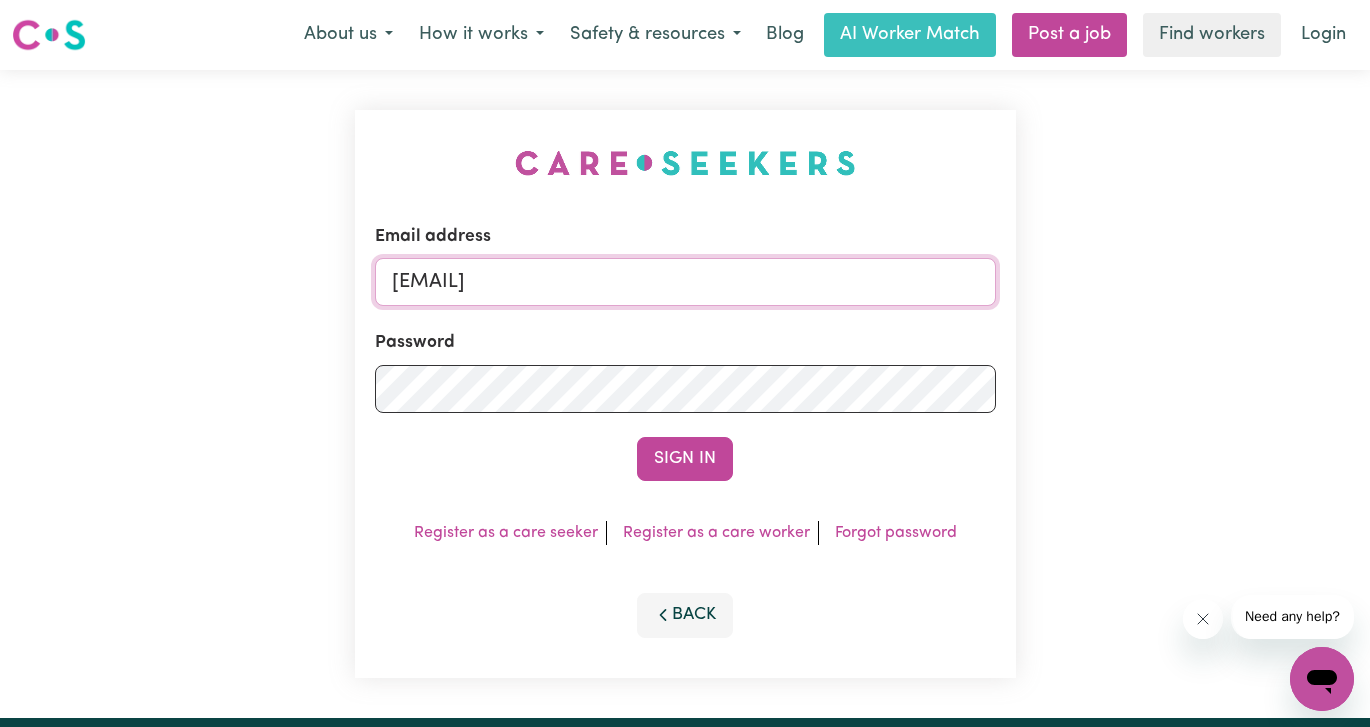 drag, startPoint x: 701, startPoint y: 284, endPoint x: 248, endPoint y: 268, distance: 453.28247 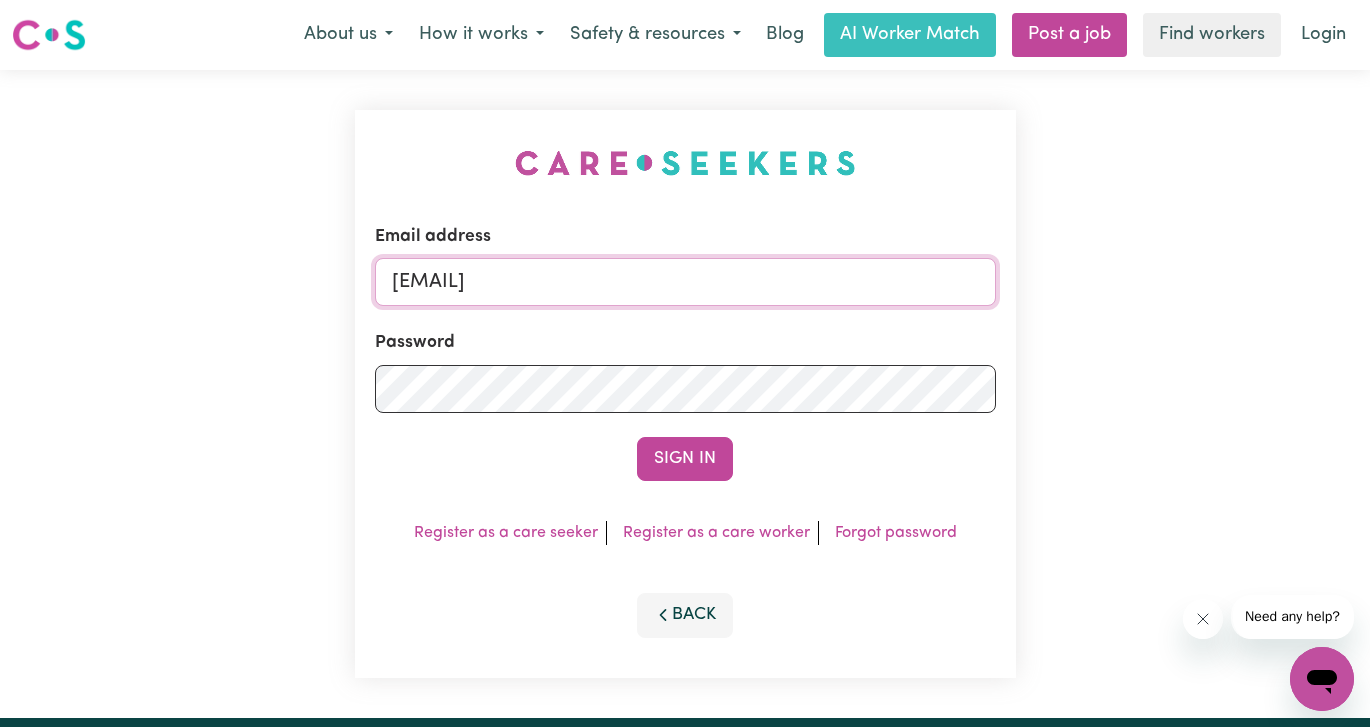 click on "Email address [EMAIL] Password Sign In Register as a care seeker Register as a care worker Forgot password Back" at bounding box center [685, 394] 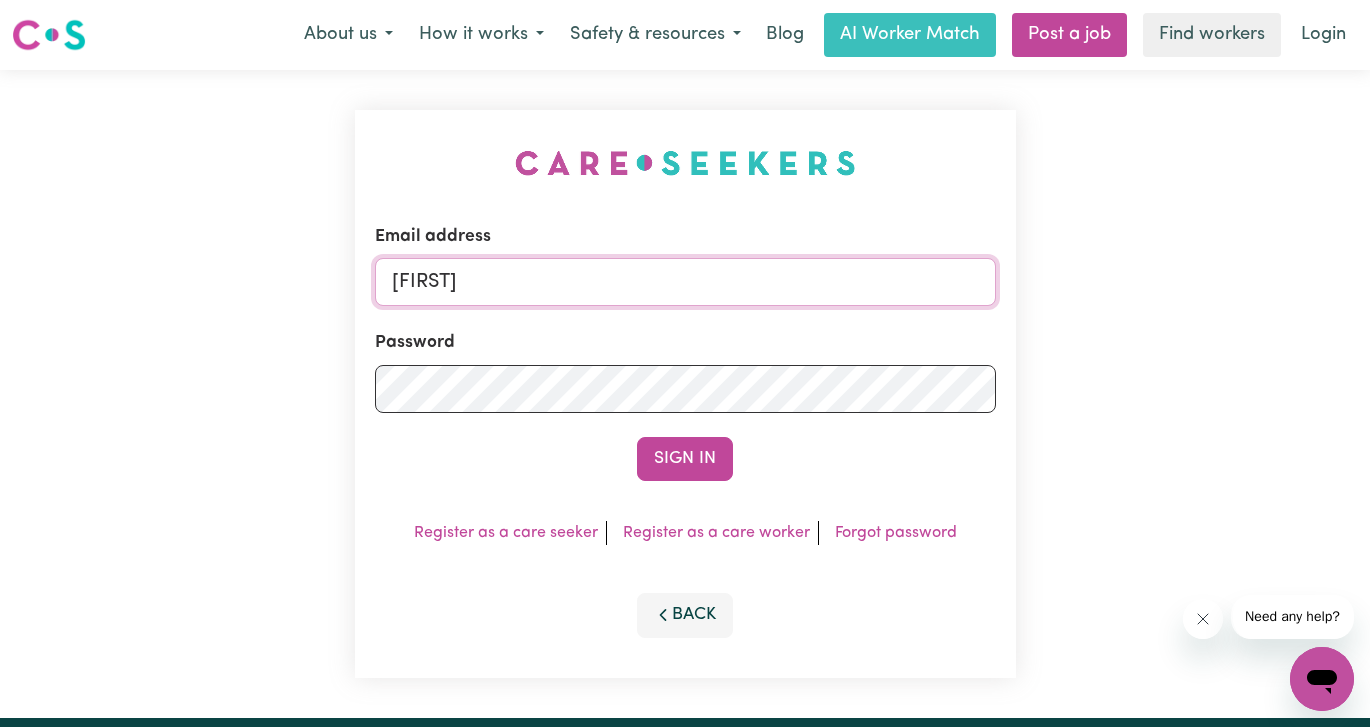 type on "[EMAIL]" 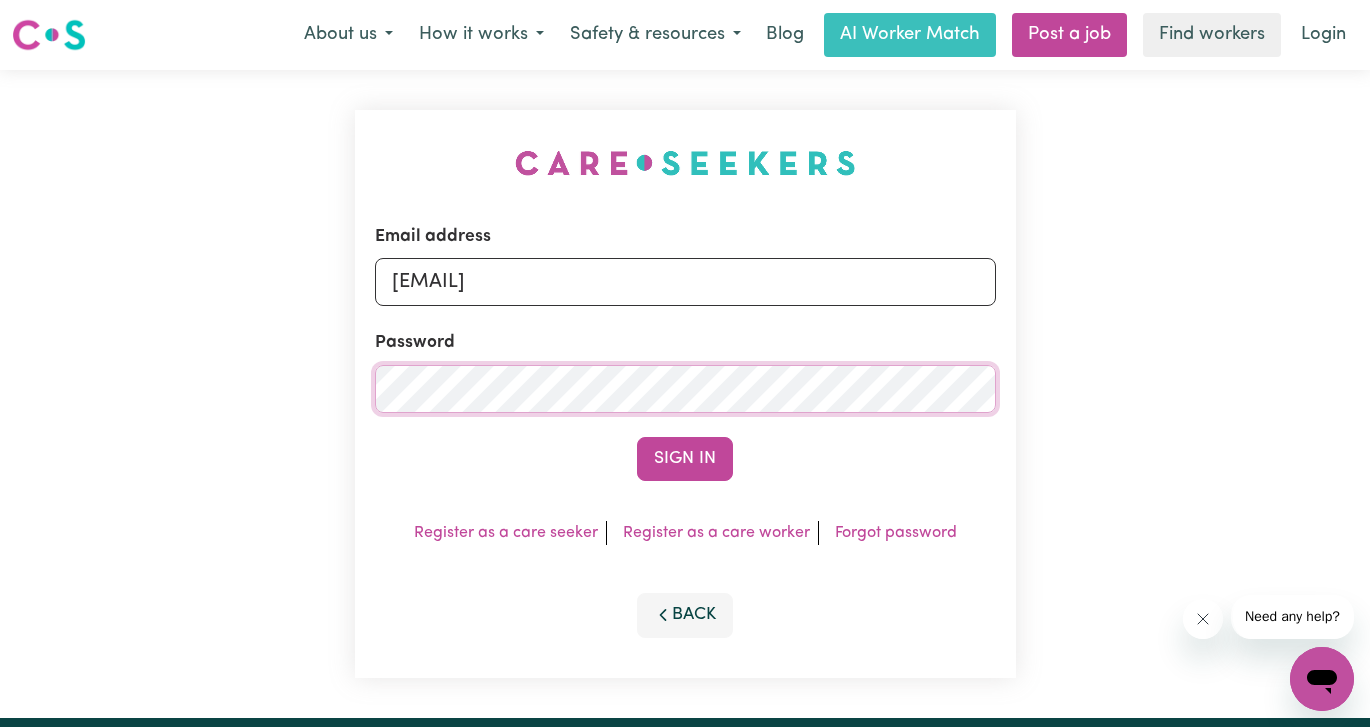 click on "Email address [EMAIL] Password Sign In Register as a care seeker Register as a care worker Forgot password Back" at bounding box center (685, 394) 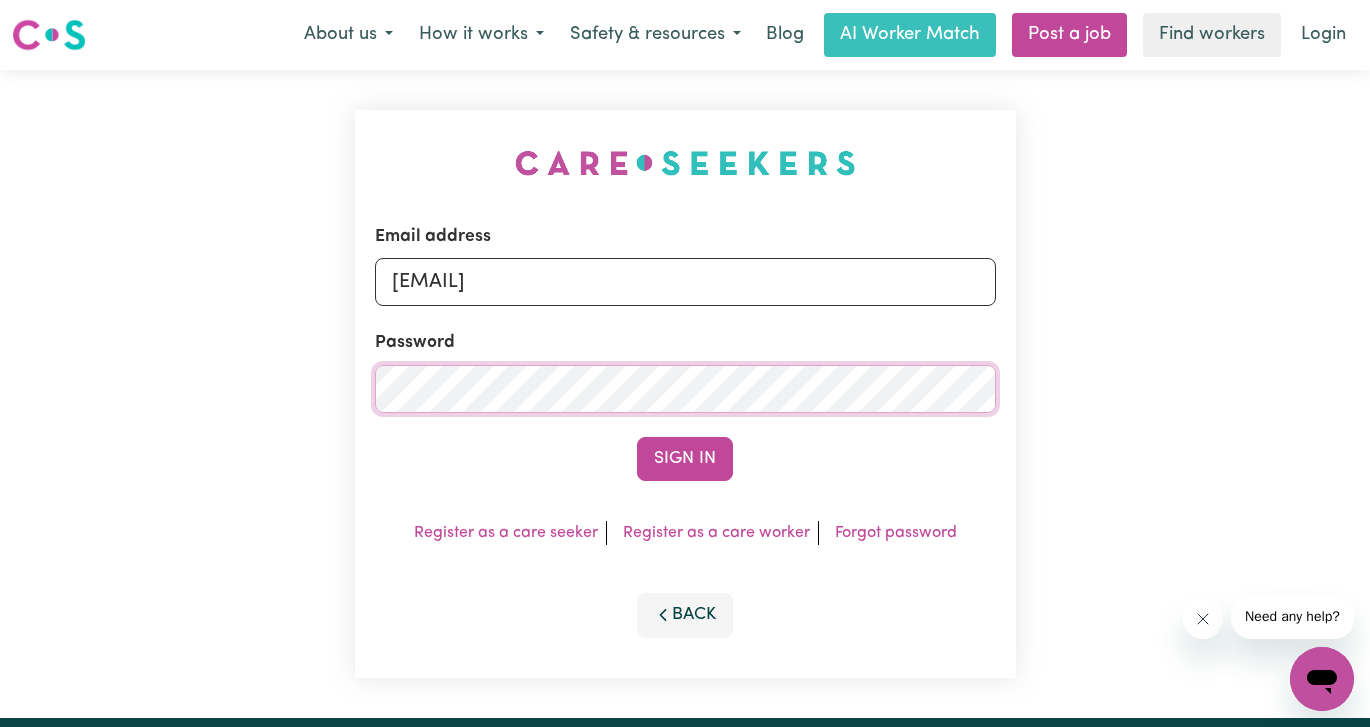 click on "Sign In" at bounding box center (685, 459) 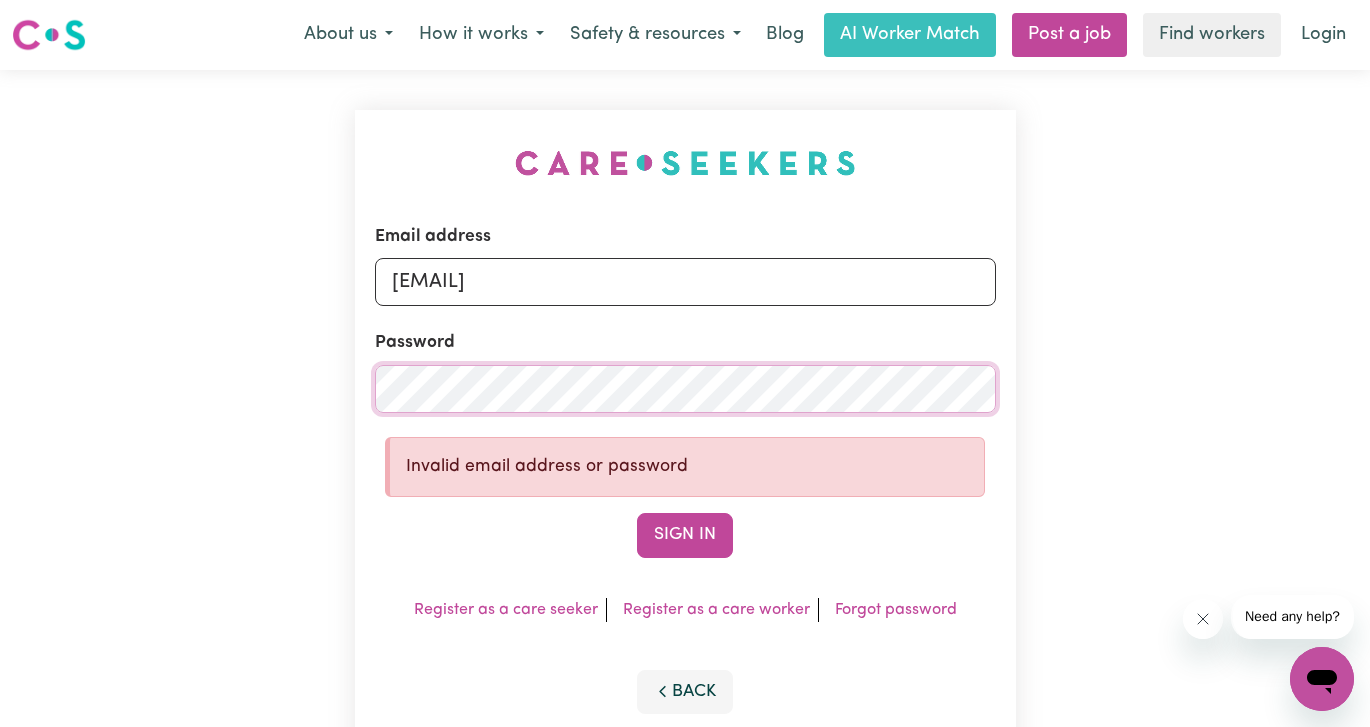 click on "Email address [EMAIL] Password Invalid email address or password Sign In Register as a care seeker Register as a care worker Forgot password Back" at bounding box center (685, 432) 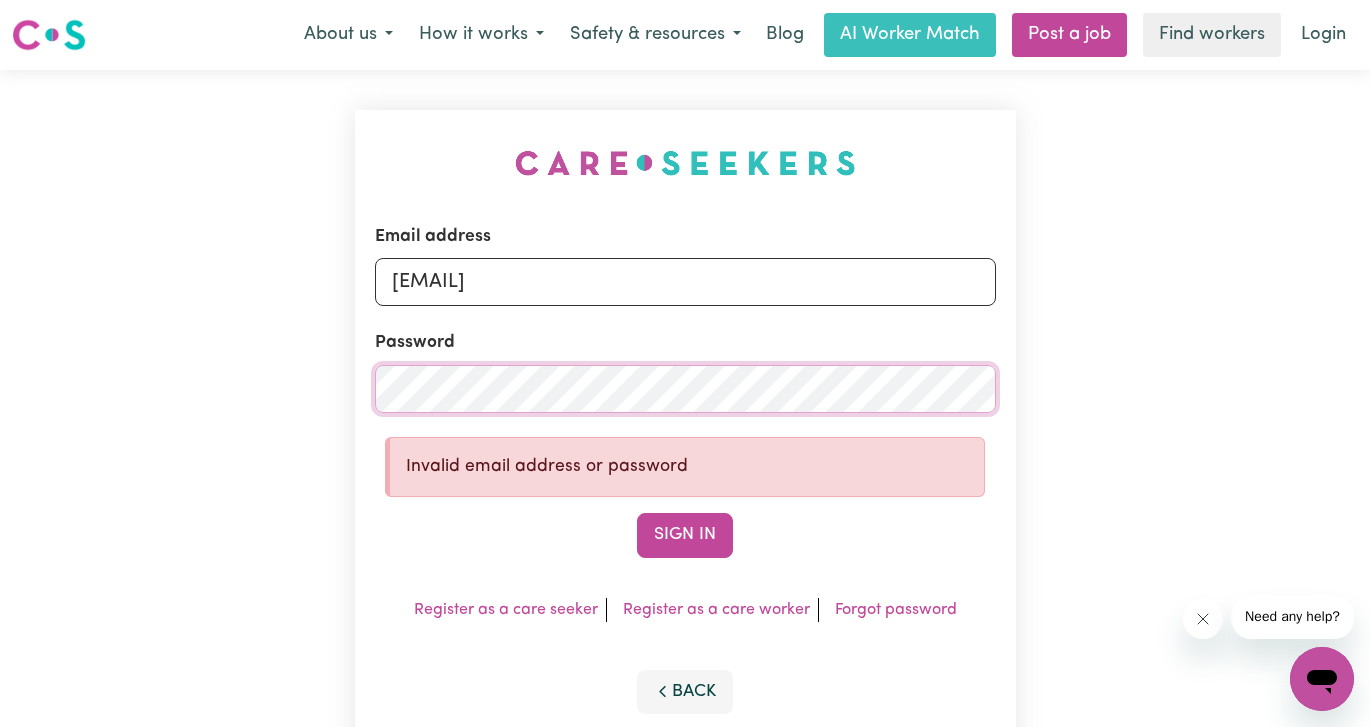 click on "Sign In" at bounding box center (685, 535) 